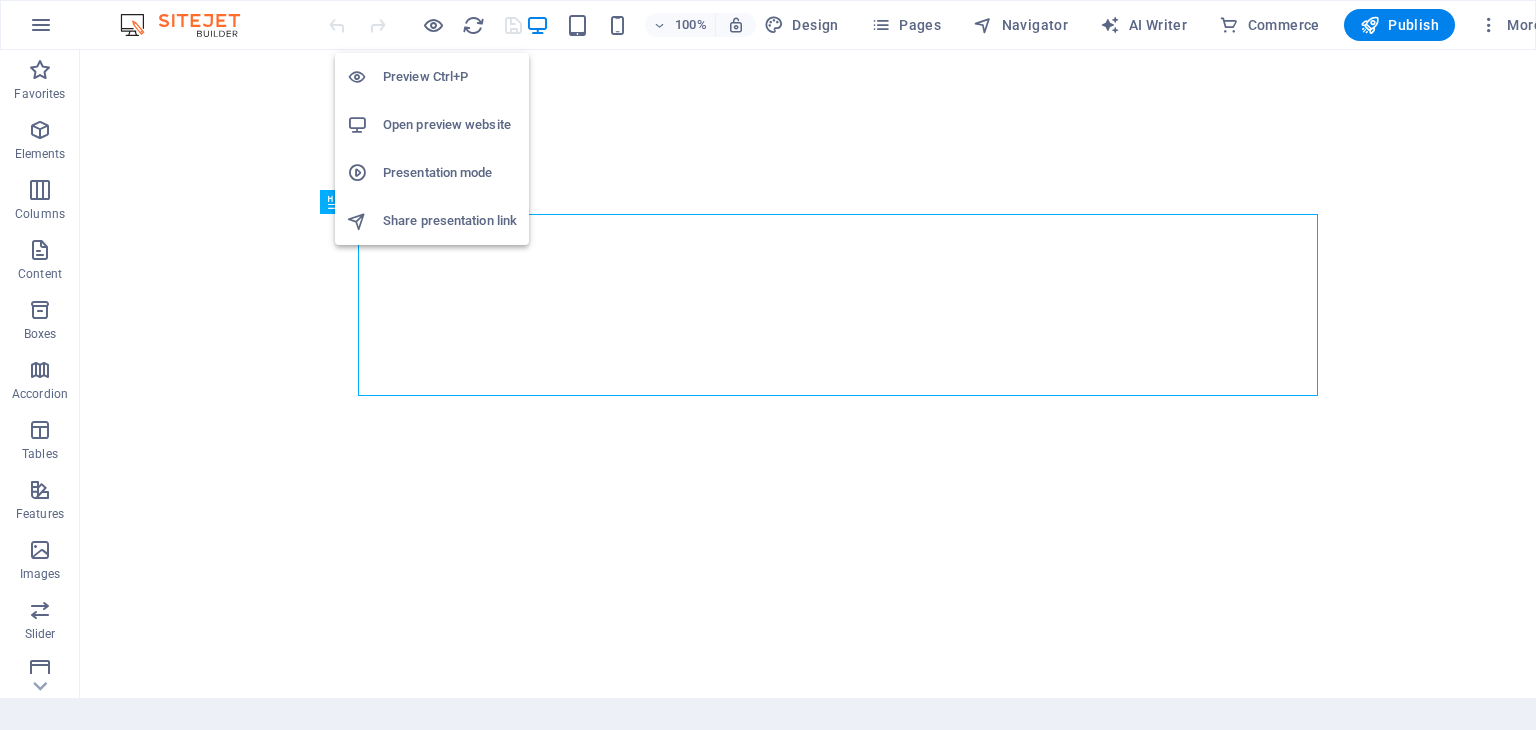 scroll, scrollTop: 0, scrollLeft: 0, axis: both 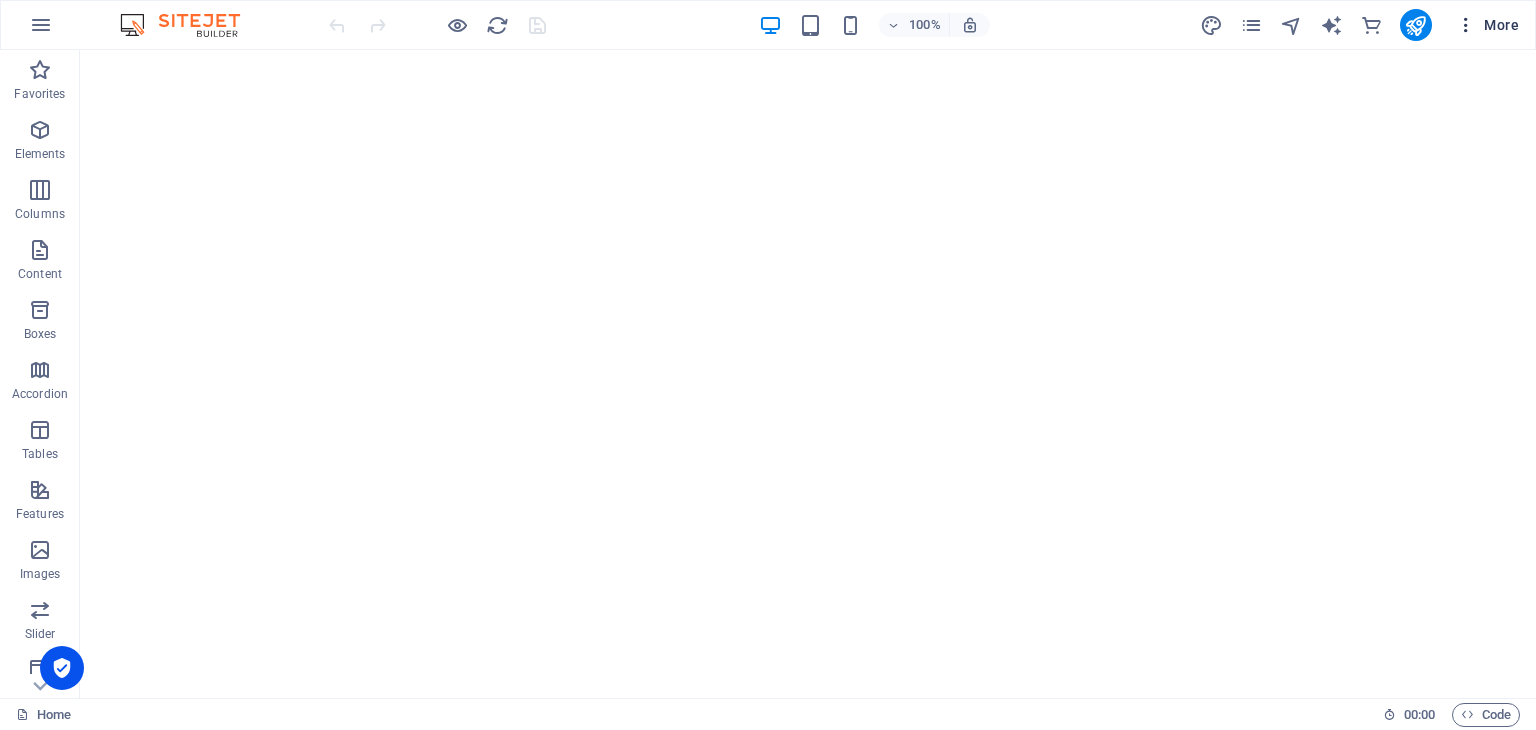 click at bounding box center [1466, 25] 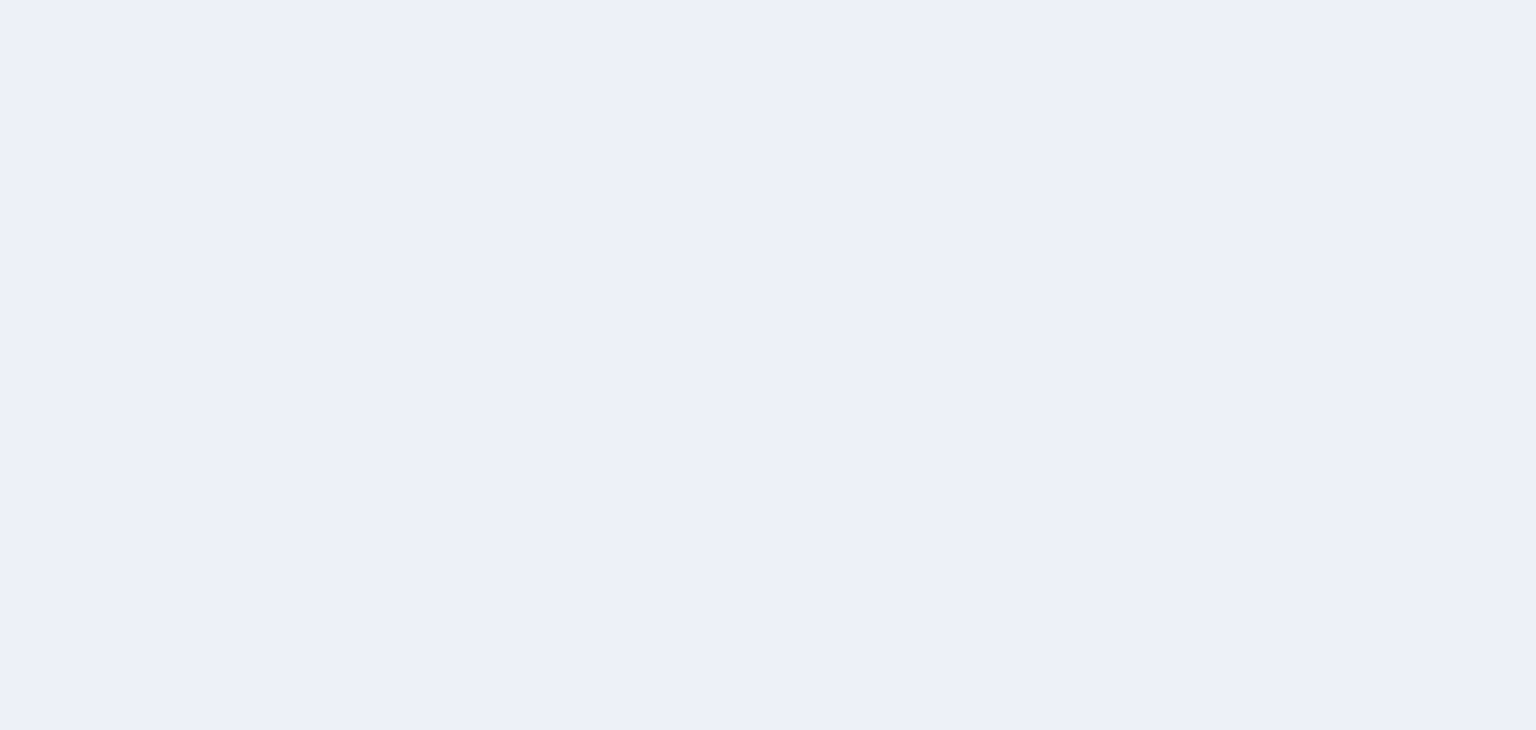 scroll, scrollTop: 0, scrollLeft: 0, axis: both 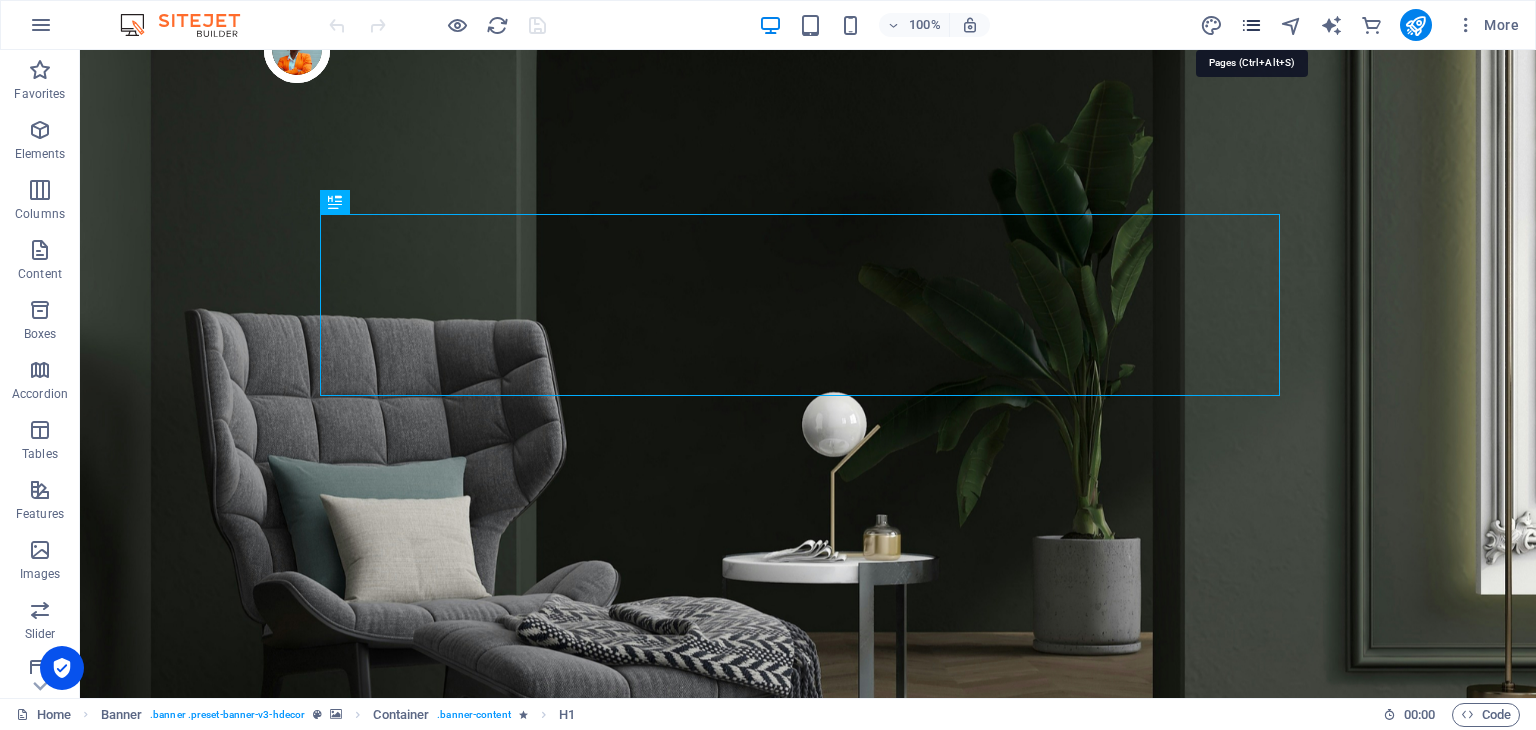 click at bounding box center (1251, 25) 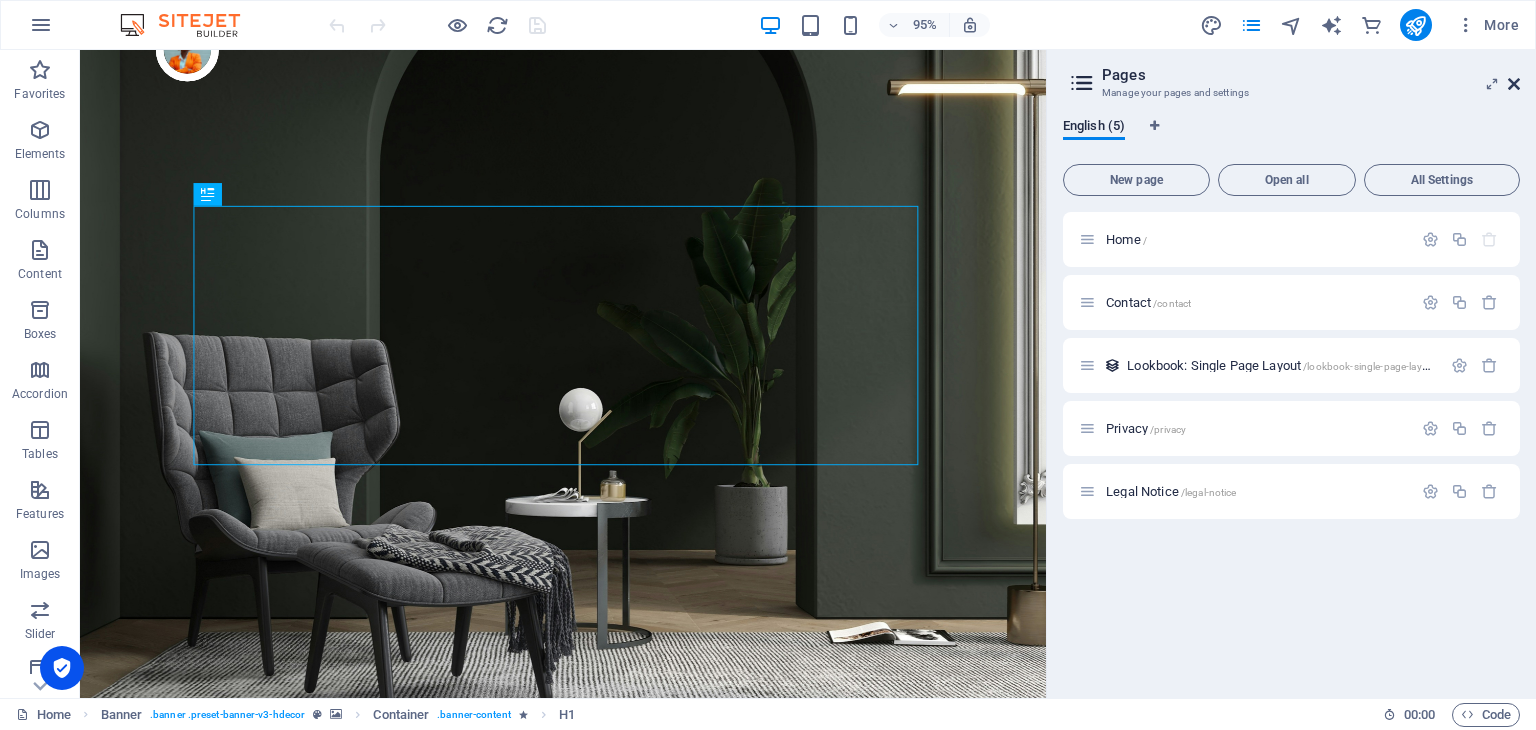click at bounding box center (1514, 84) 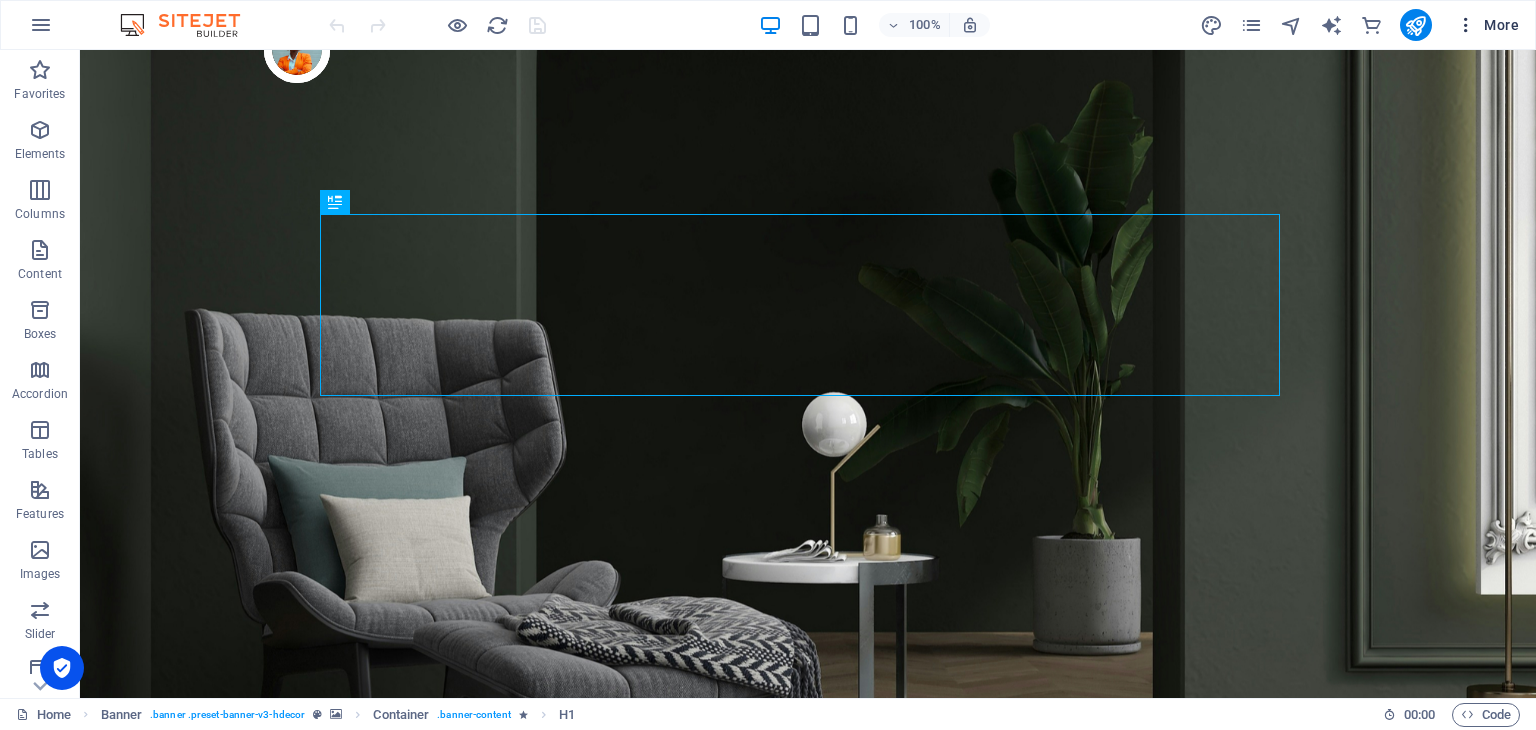 click at bounding box center (1466, 25) 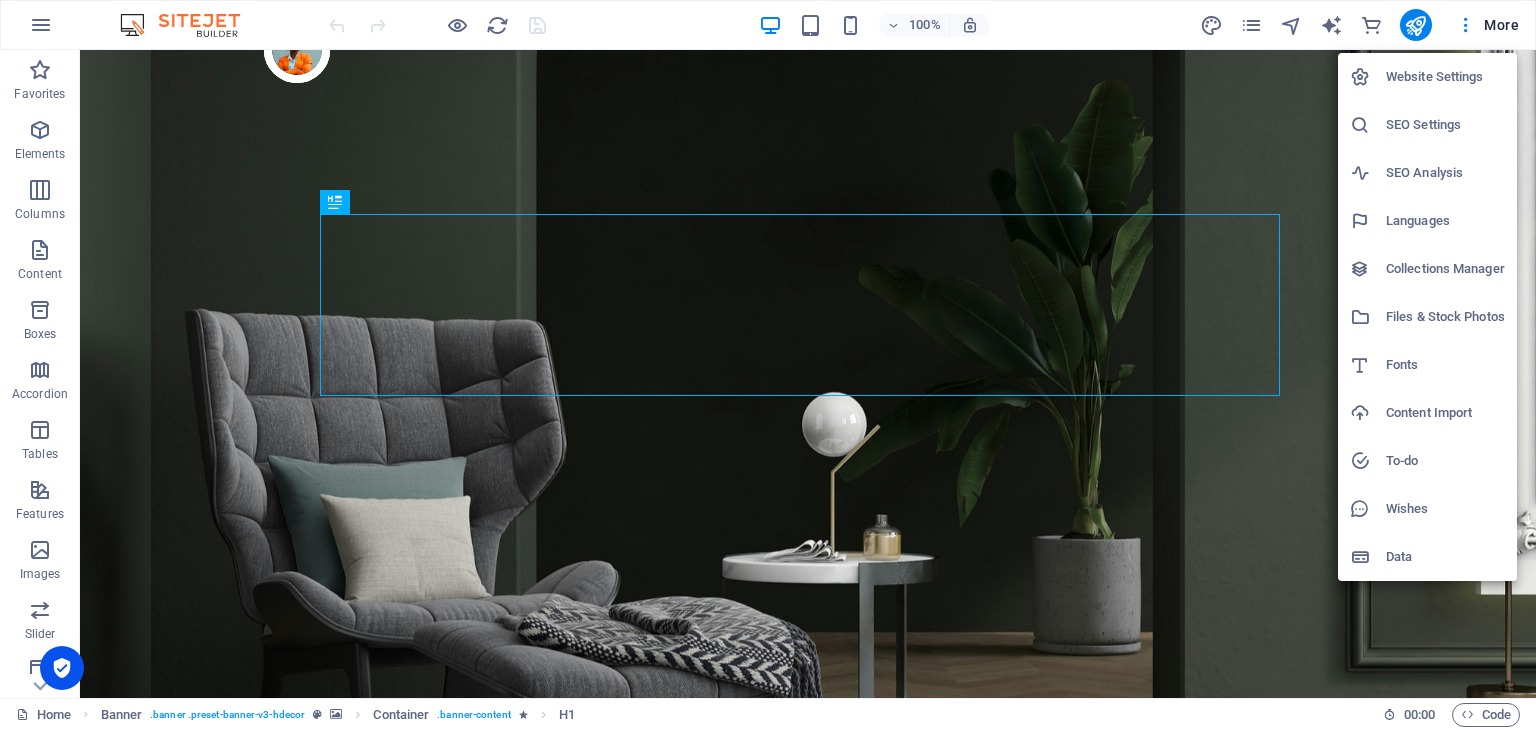 click at bounding box center [768, 365] 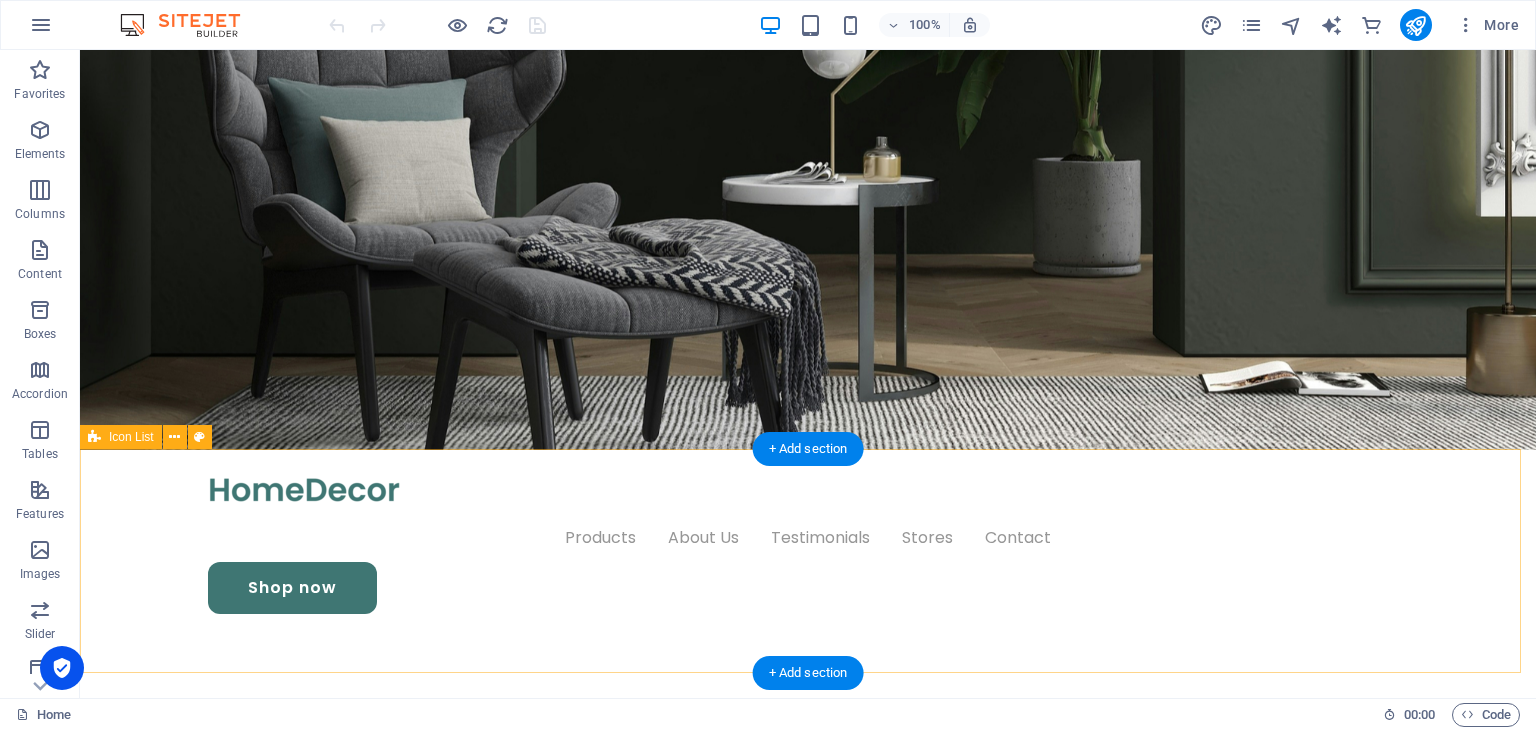 scroll, scrollTop: 0, scrollLeft: 0, axis: both 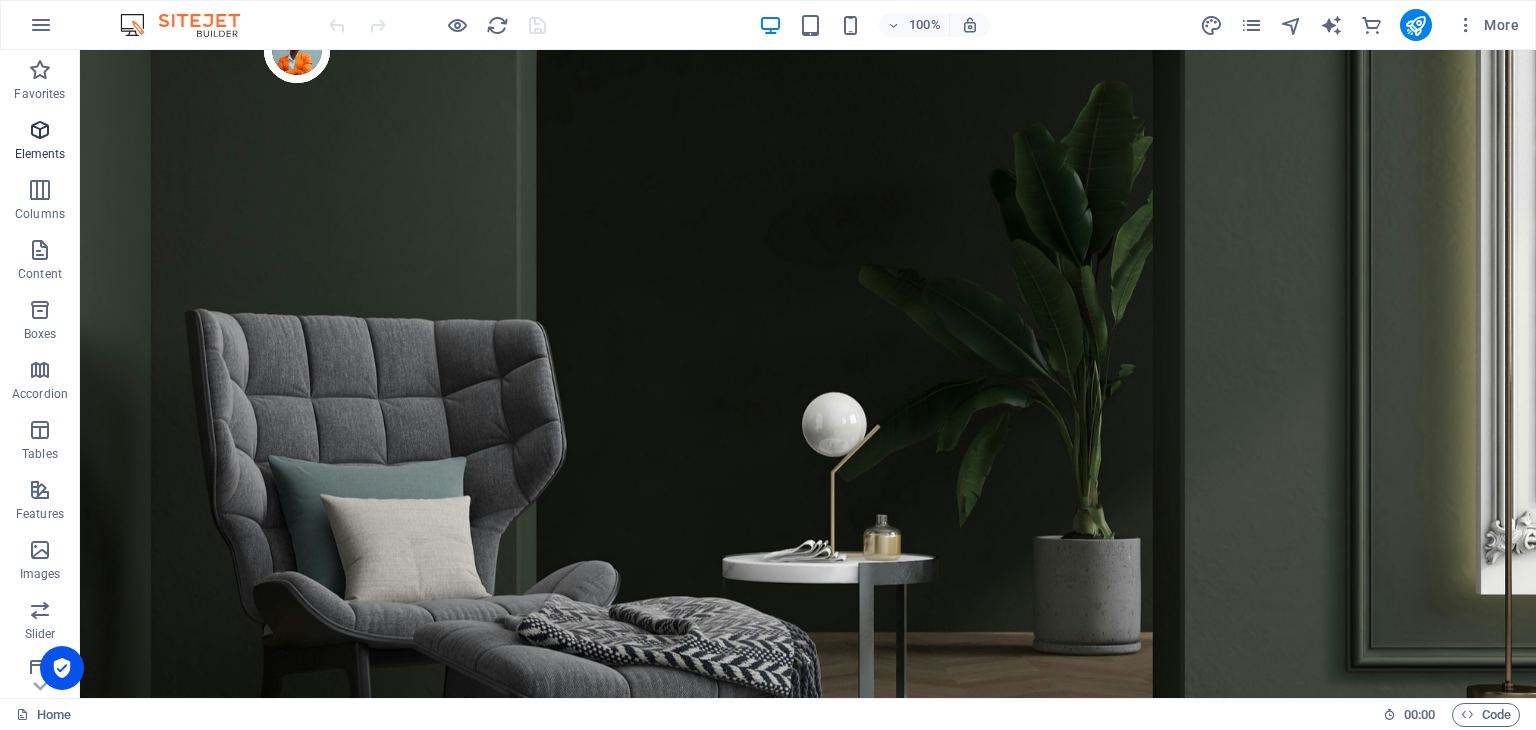 click on "Elements" at bounding box center (40, 154) 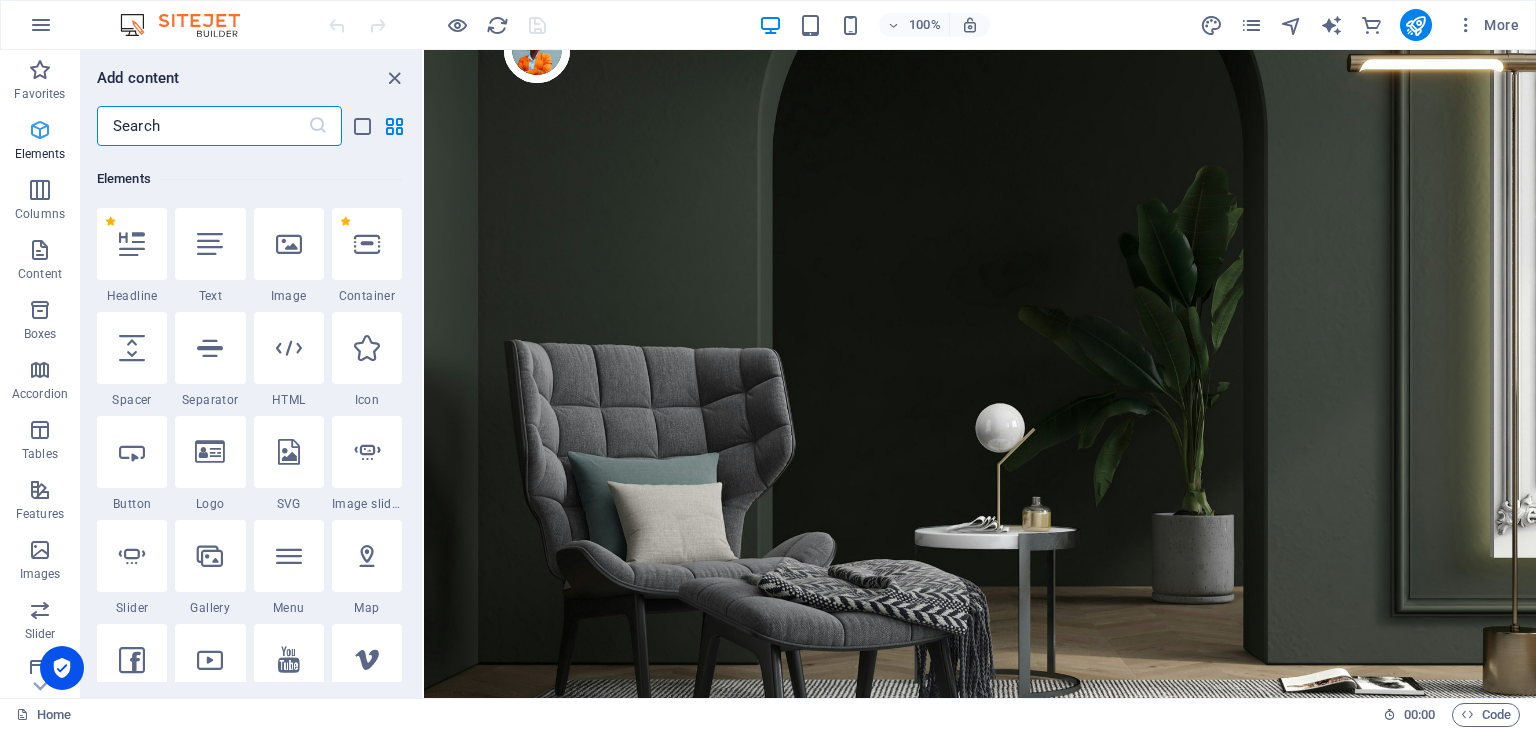 scroll, scrollTop: 212, scrollLeft: 0, axis: vertical 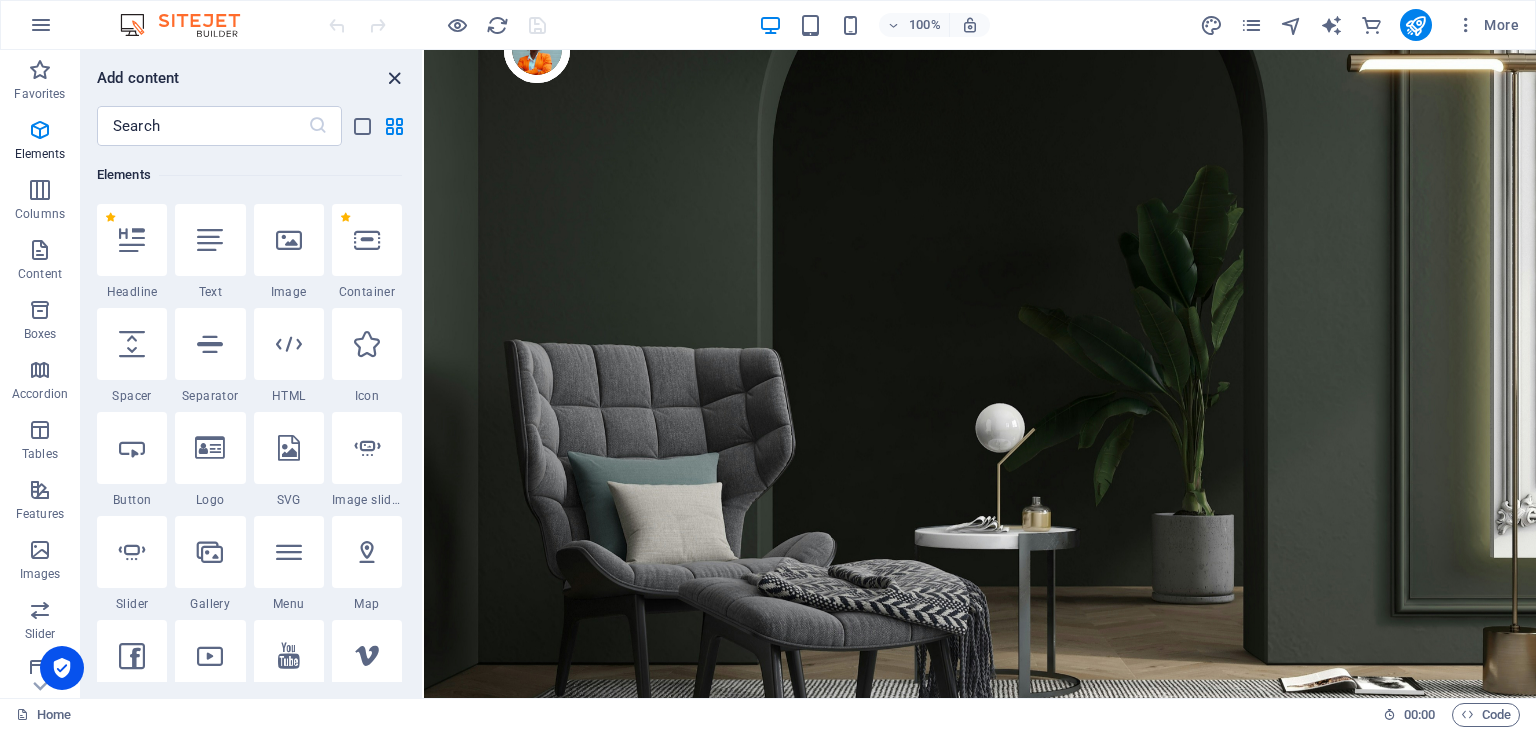 click at bounding box center (394, 78) 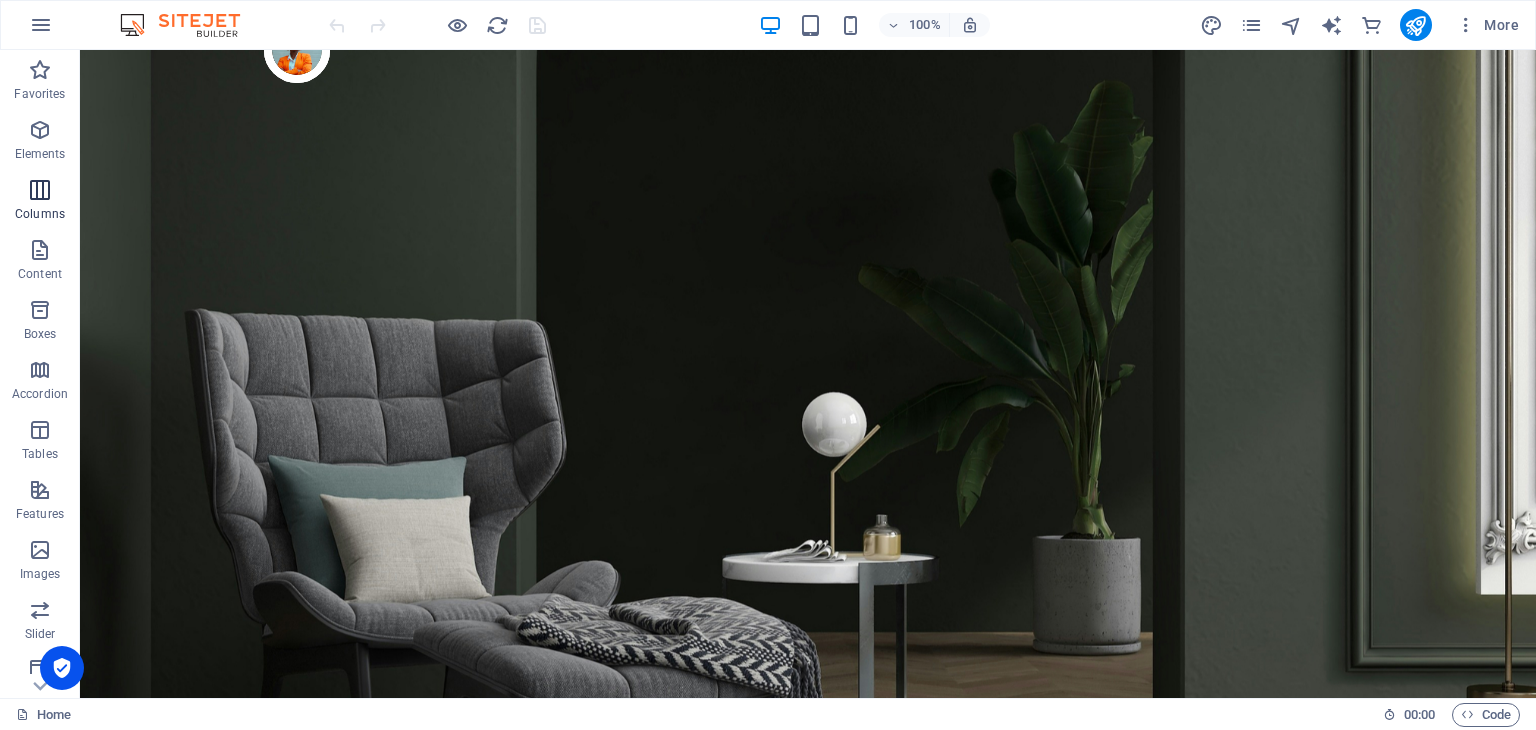 click on "Columns" at bounding box center [40, 202] 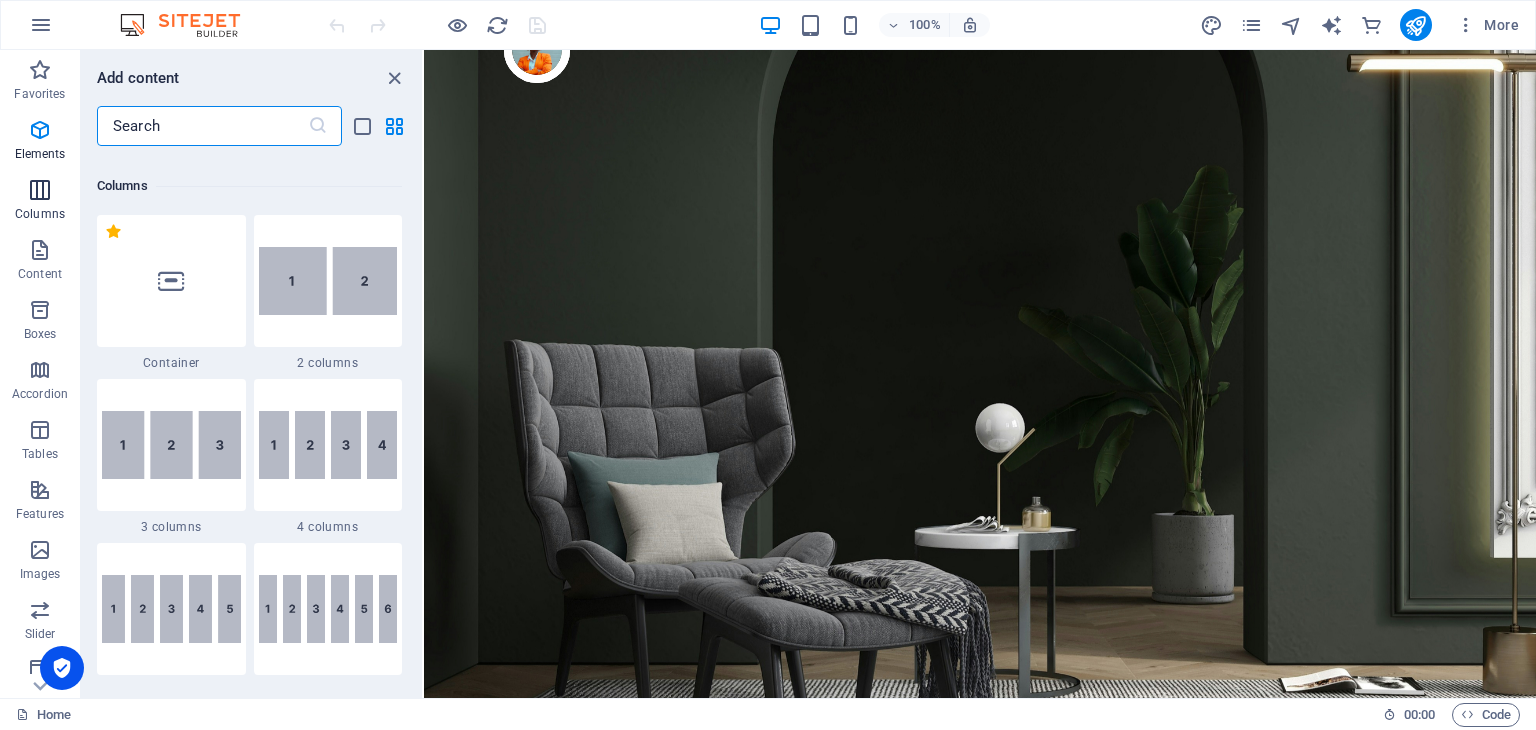 scroll, scrollTop: 990, scrollLeft: 0, axis: vertical 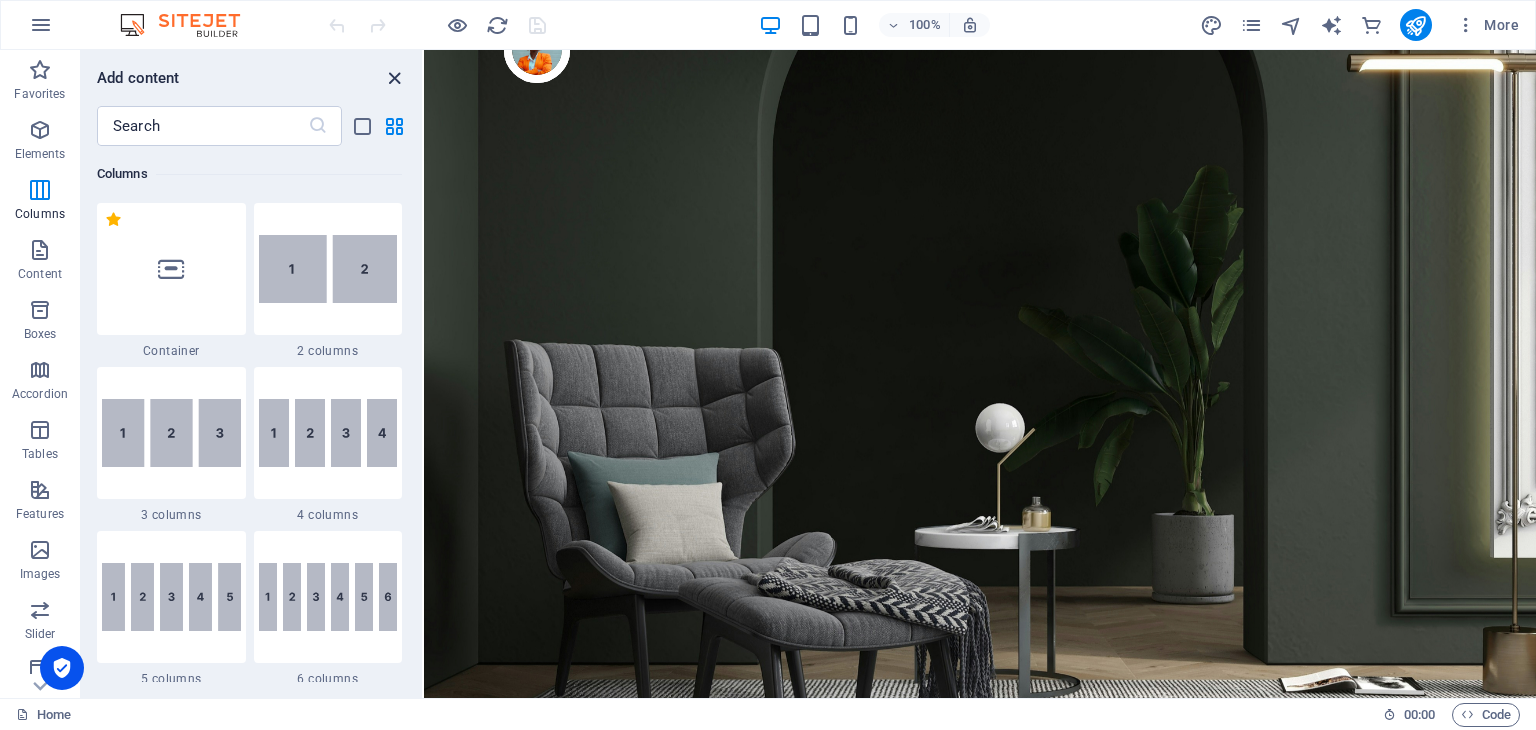 click at bounding box center [394, 78] 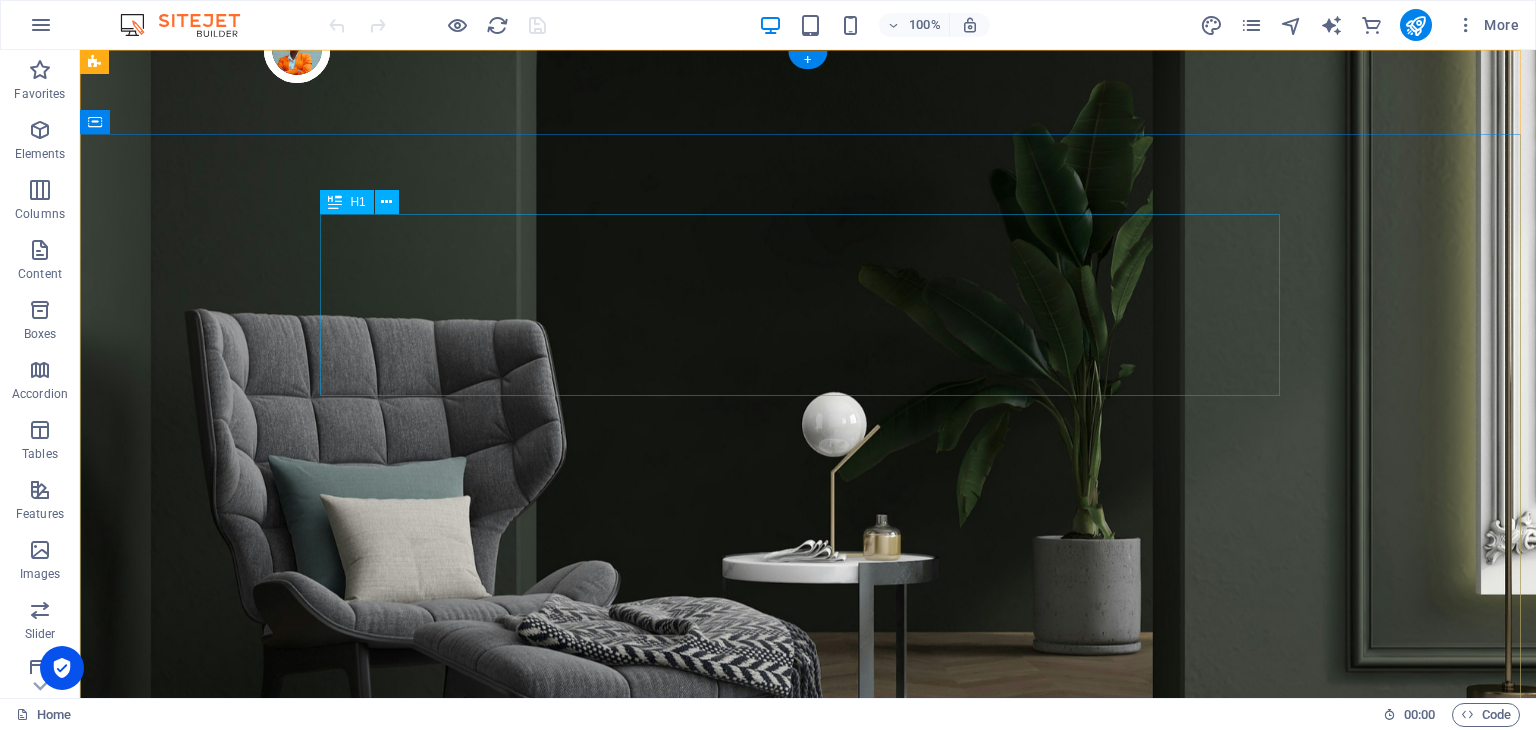 click on "Make Your Interior Minimalistic & Modern" at bounding box center [808, 1179] 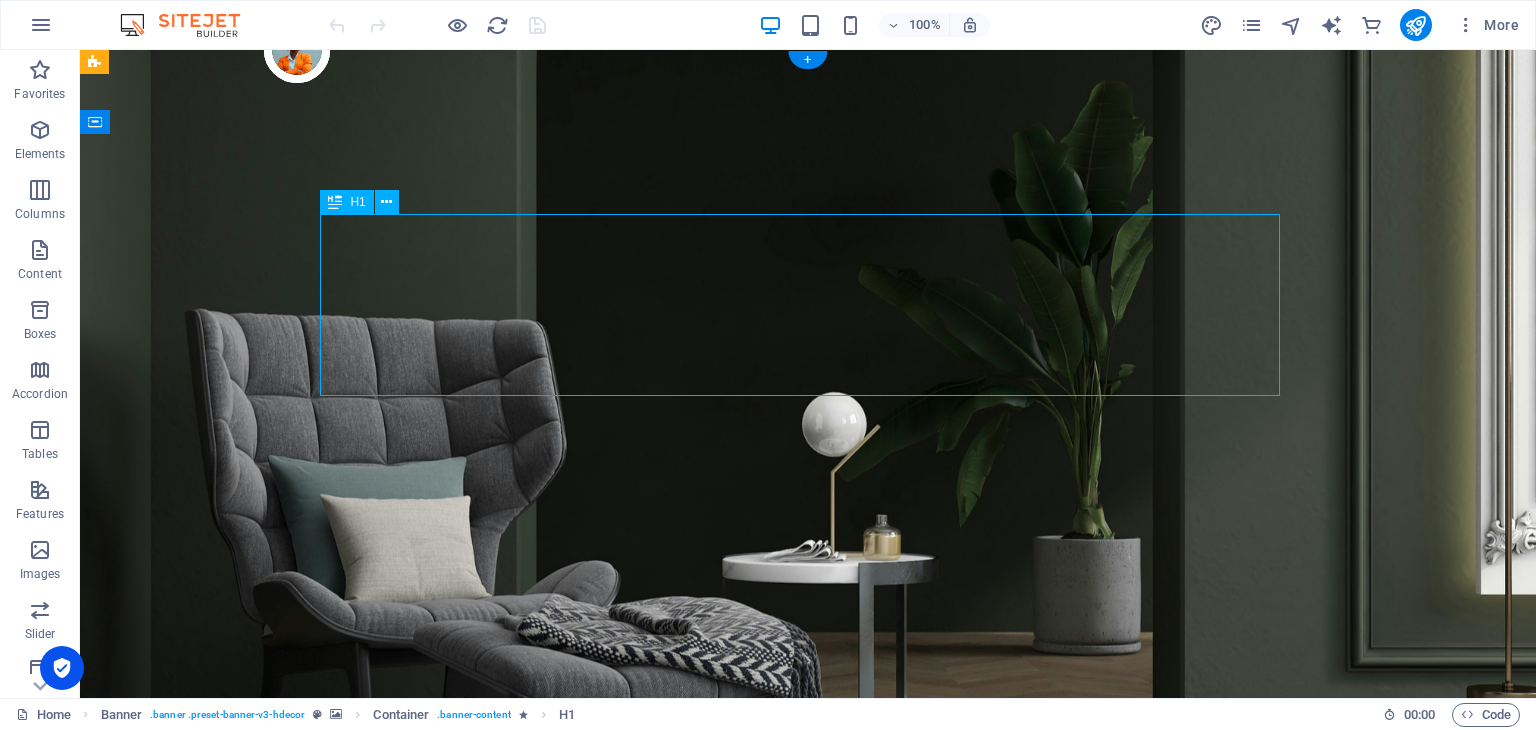 click on "Make Your Interior Minimalistic & Modern" at bounding box center (808, 1179) 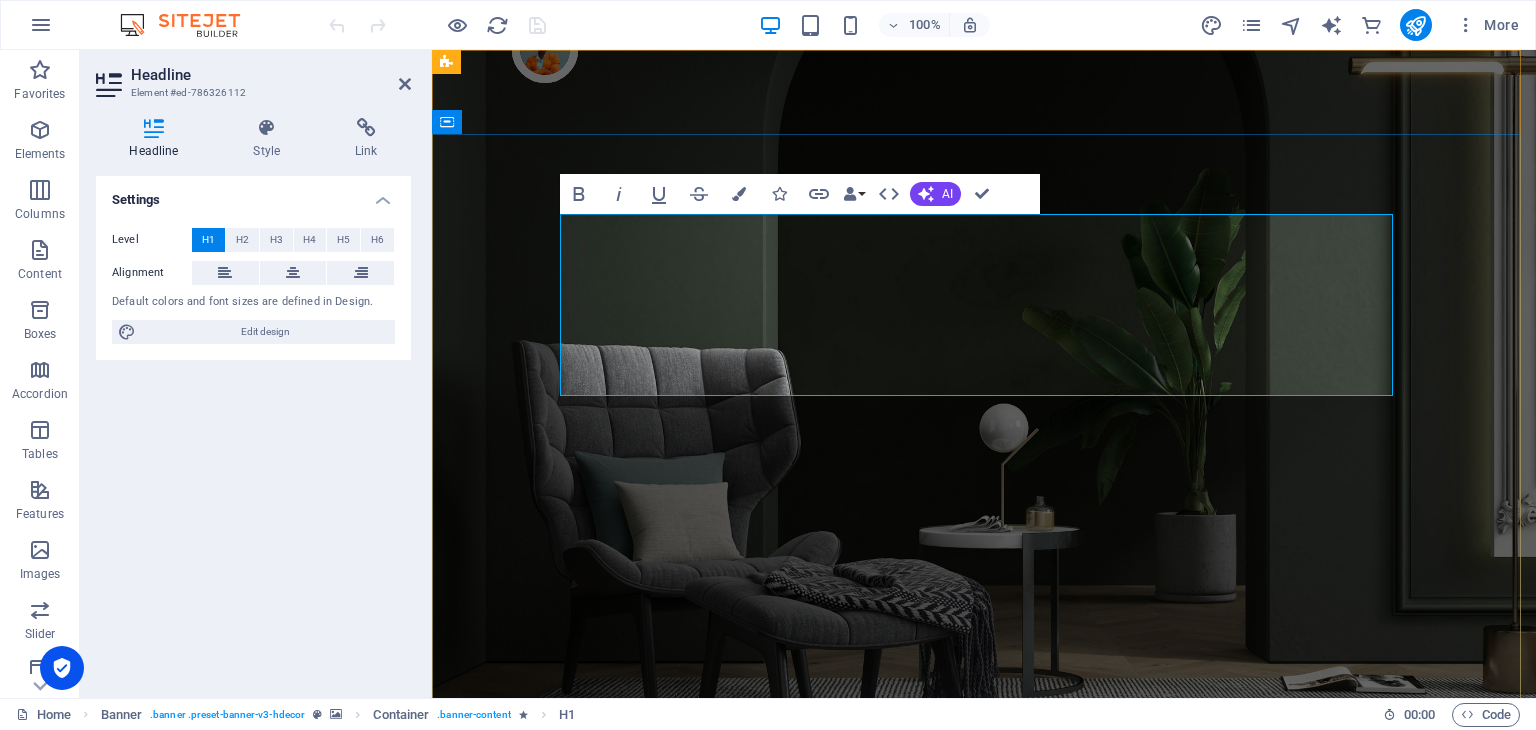 click on "Make Your Interior Minimalistic & Modern" at bounding box center (984, 1178) 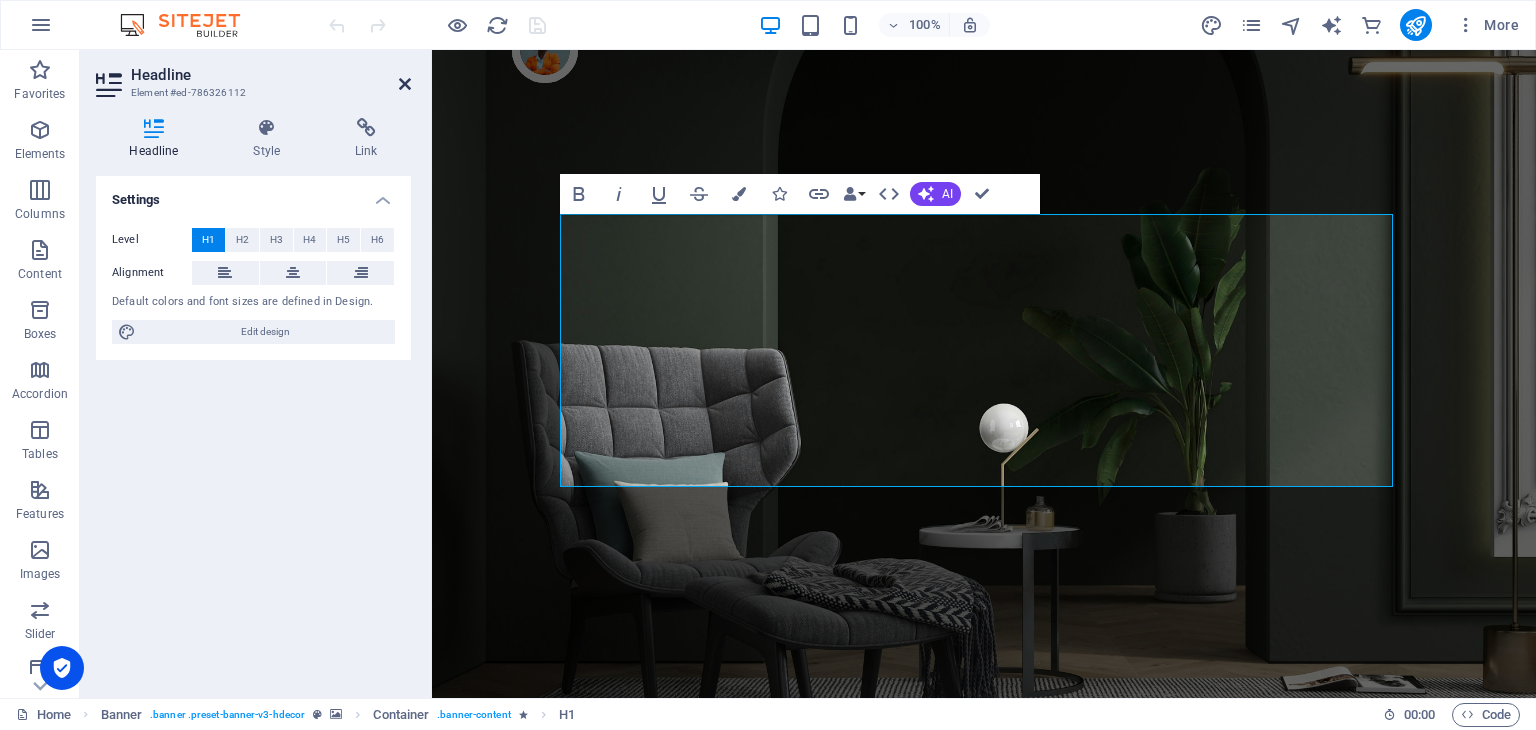 click at bounding box center [405, 84] 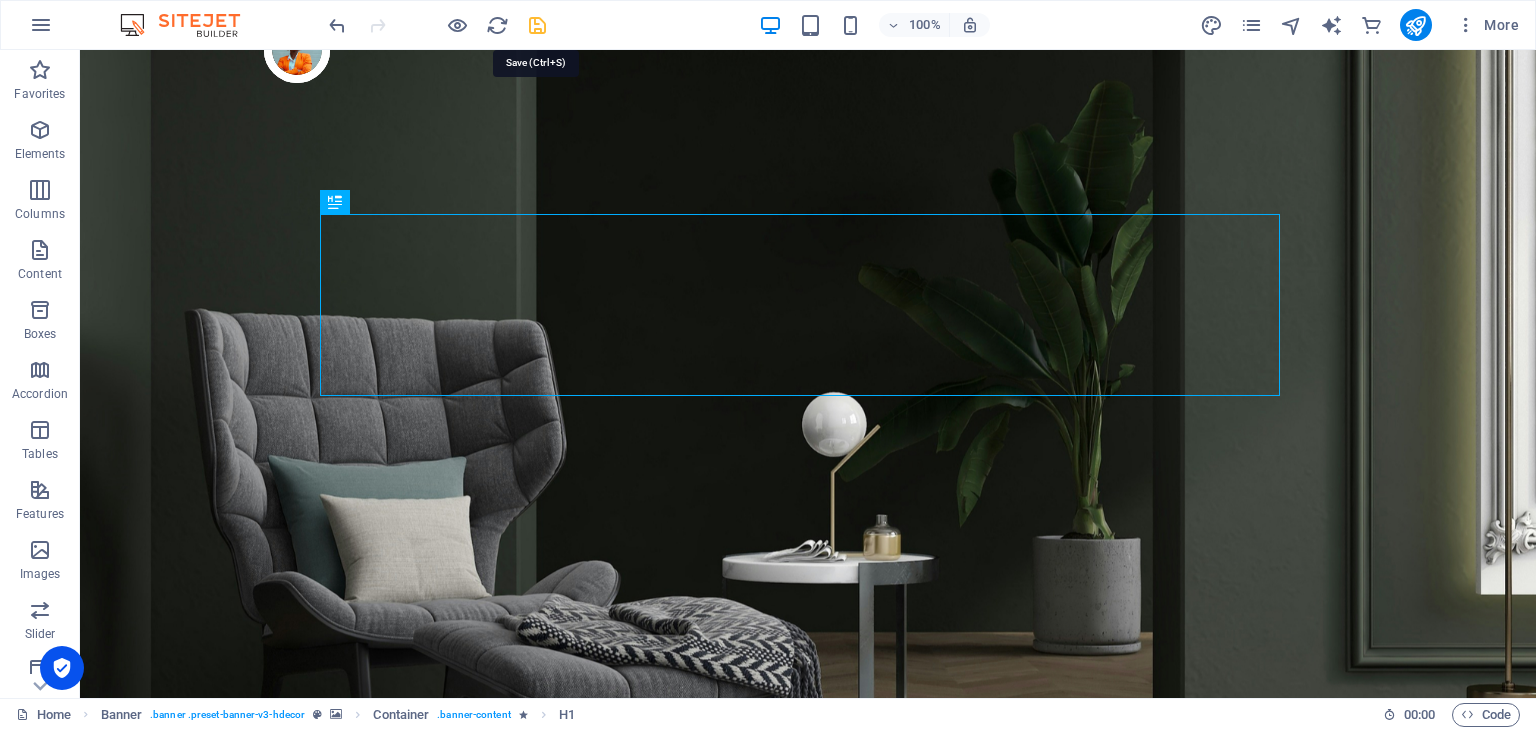 click at bounding box center [537, 25] 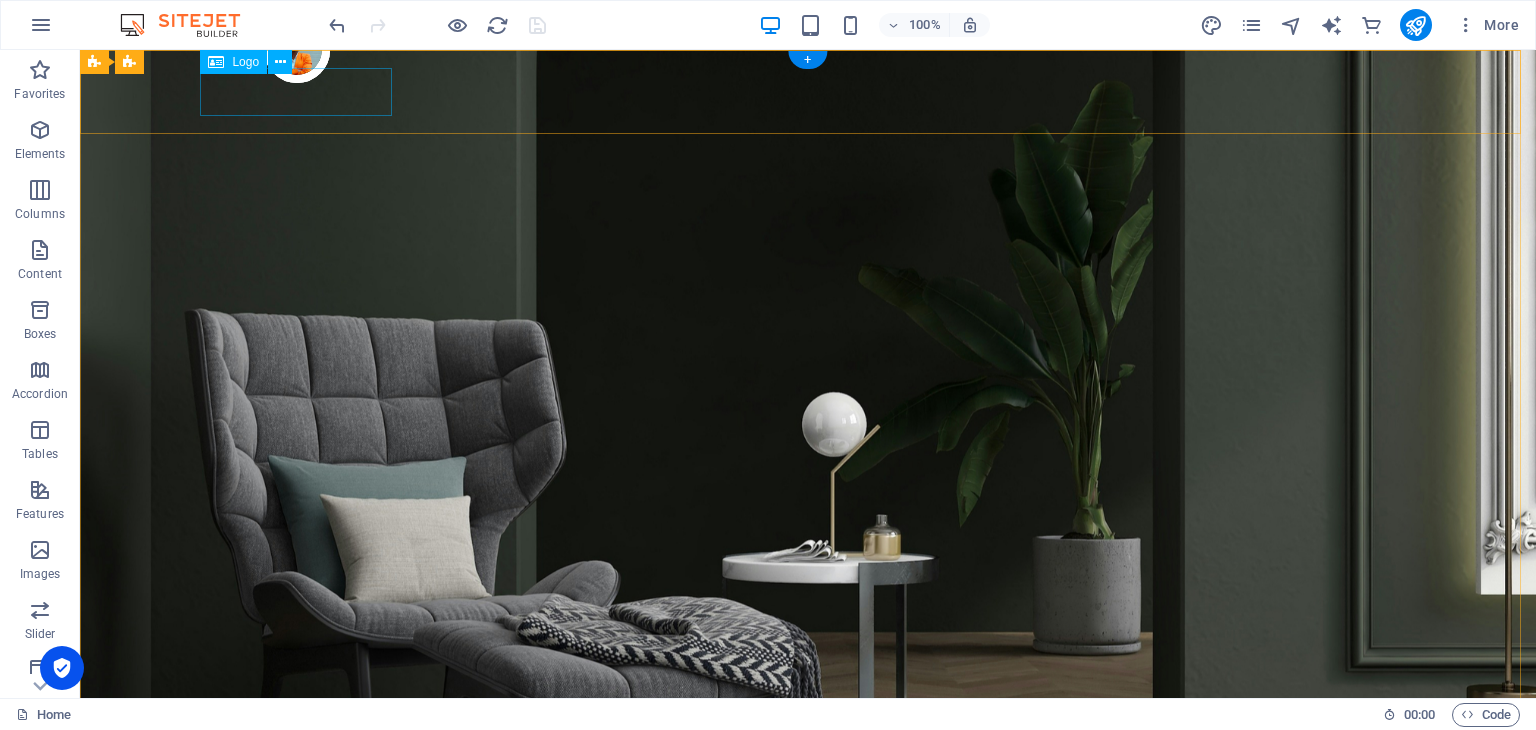 click at bounding box center (808, 868) 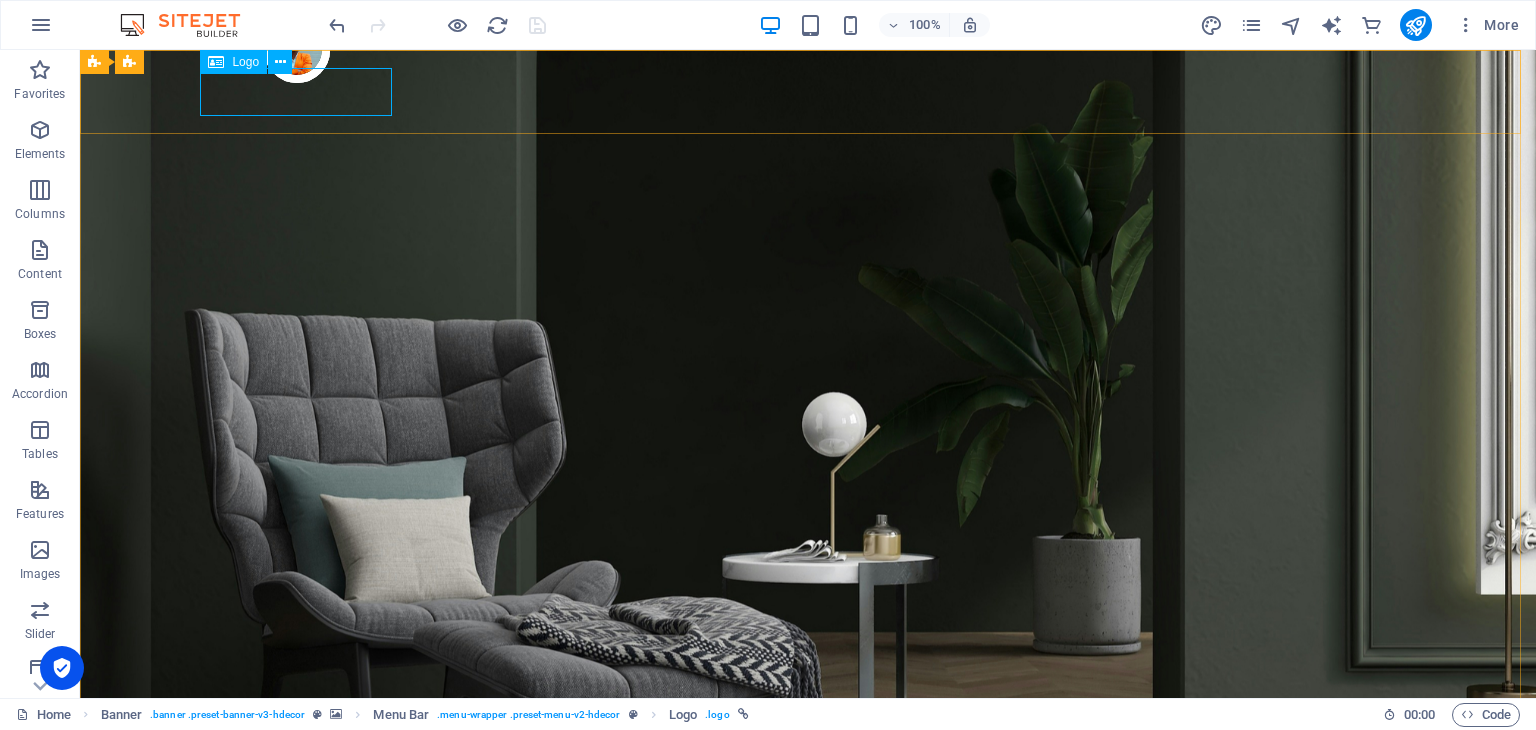 click on "Logo" at bounding box center (245, 62) 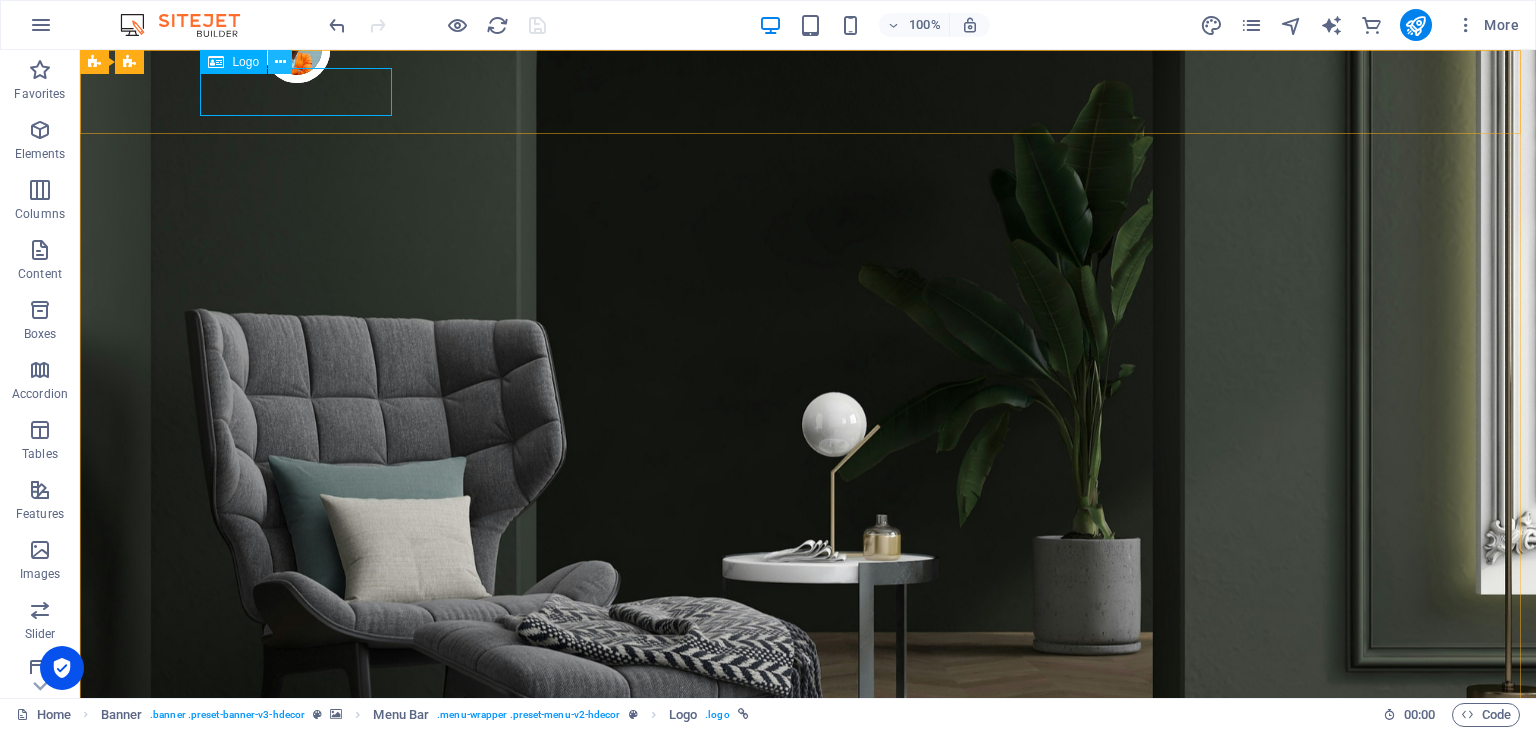 click at bounding box center [280, 62] 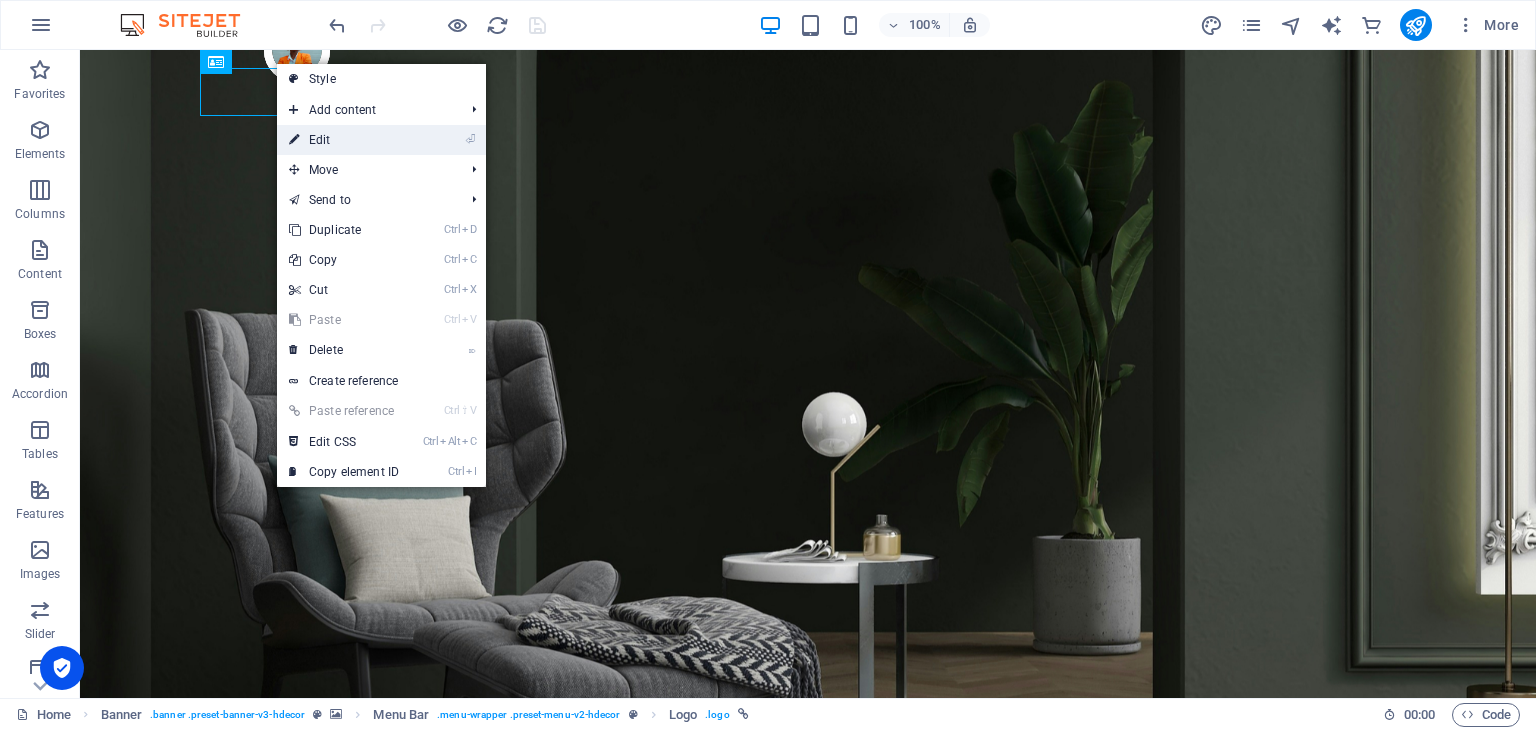 click on "⏎  Edit" at bounding box center [344, 140] 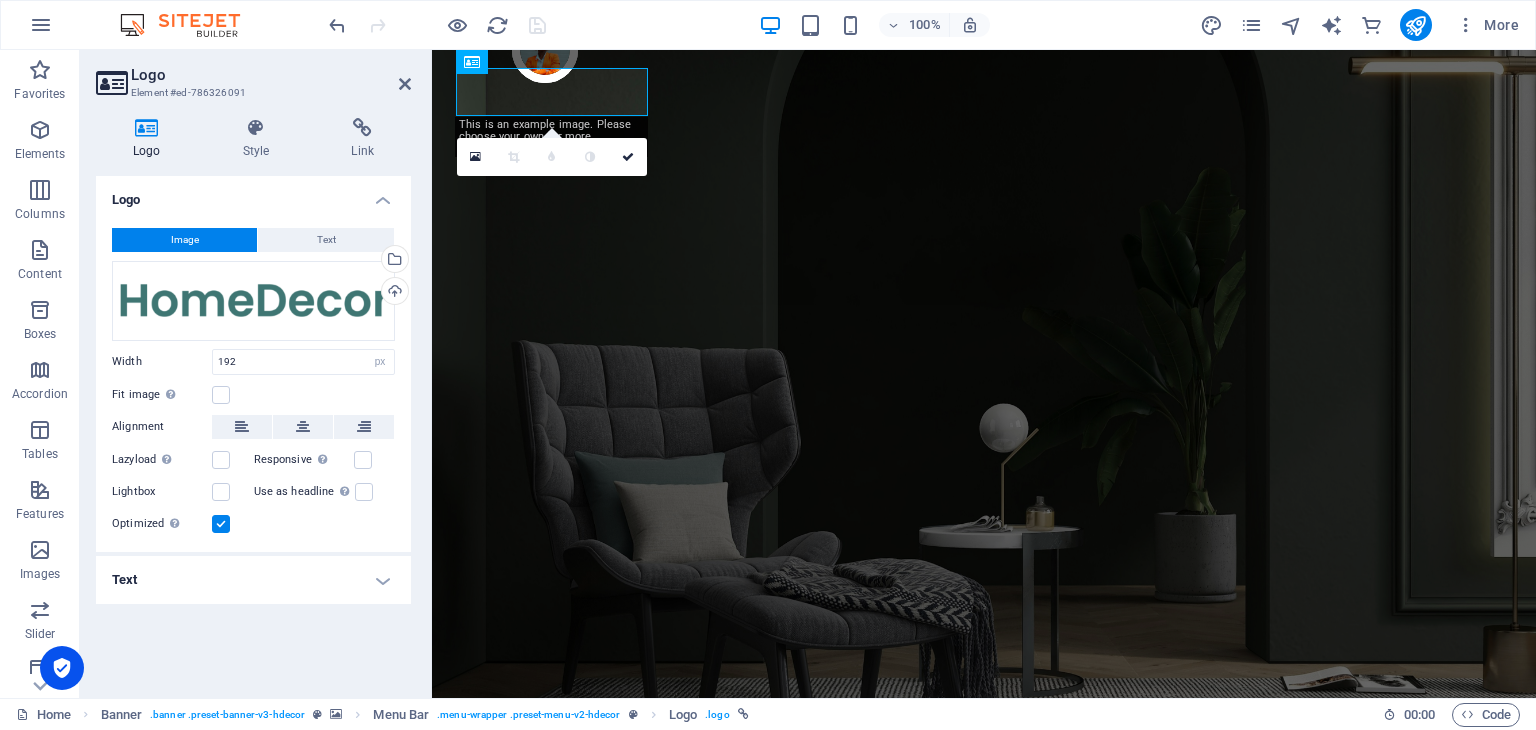 click on "Logo" at bounding box center [151, 139] 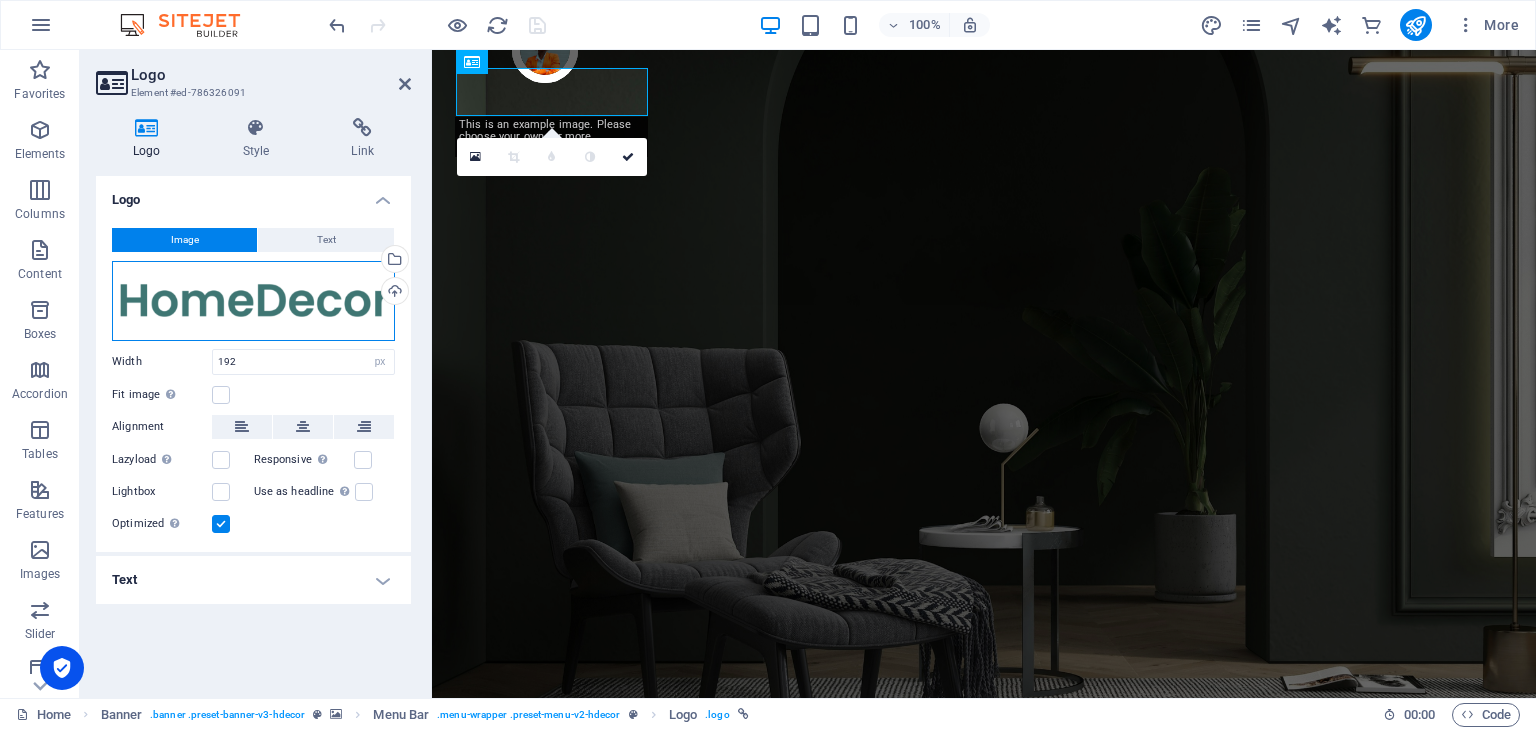 click on "Drag files here, click to choose files or select files from Files or our free stock photos & videos" at bounding box center (253, 301) 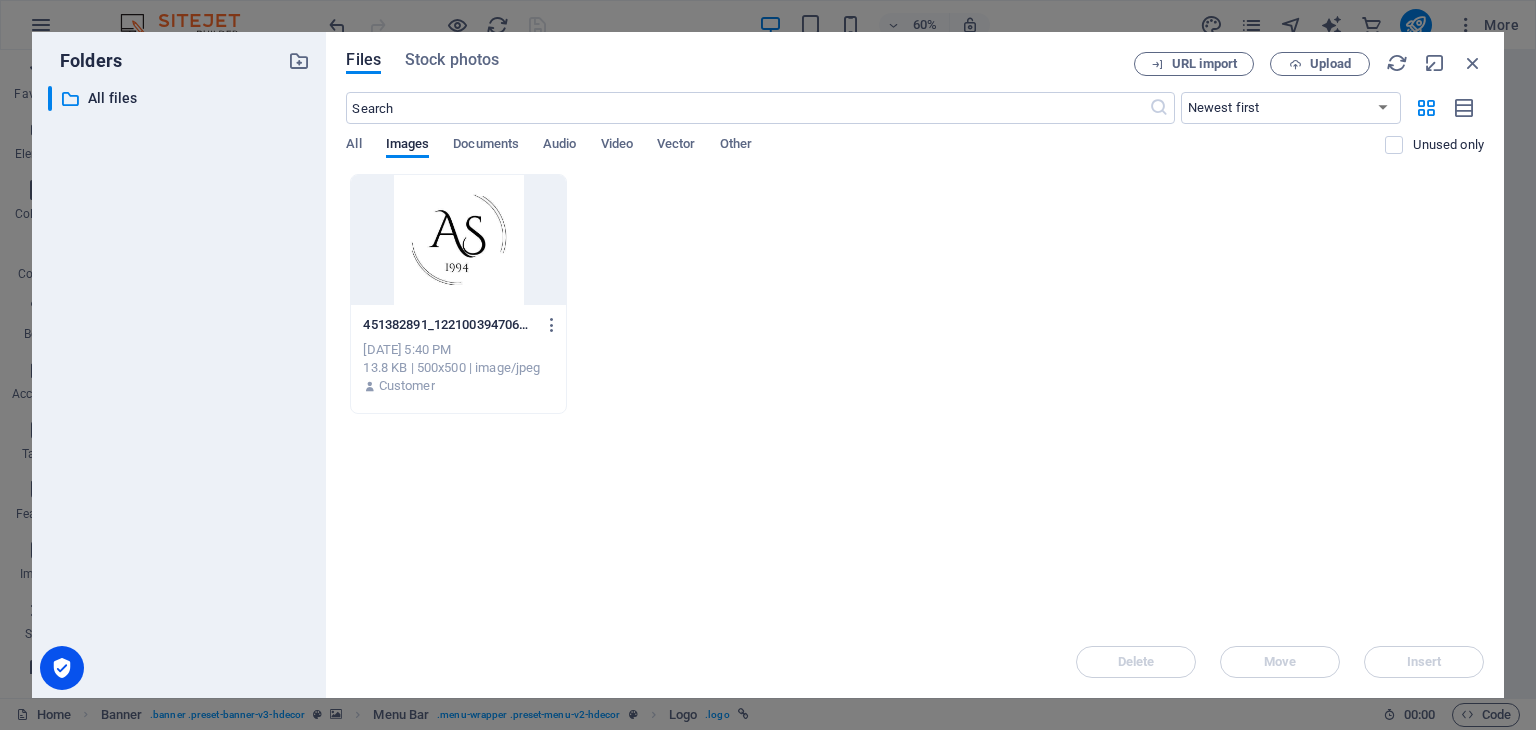 click at bounding box center (458, 240) 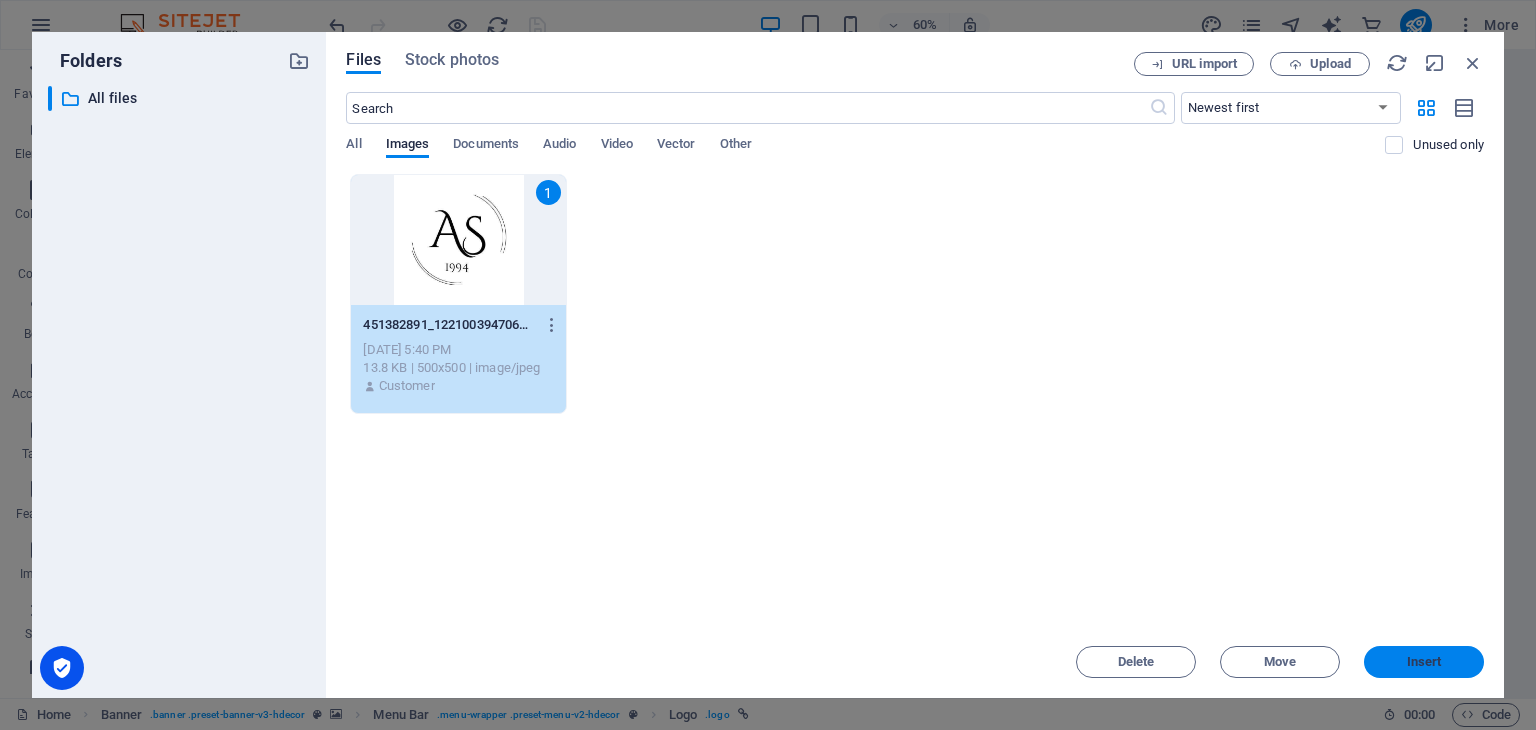 click on "Insert" at bounding box center (1424, 662) 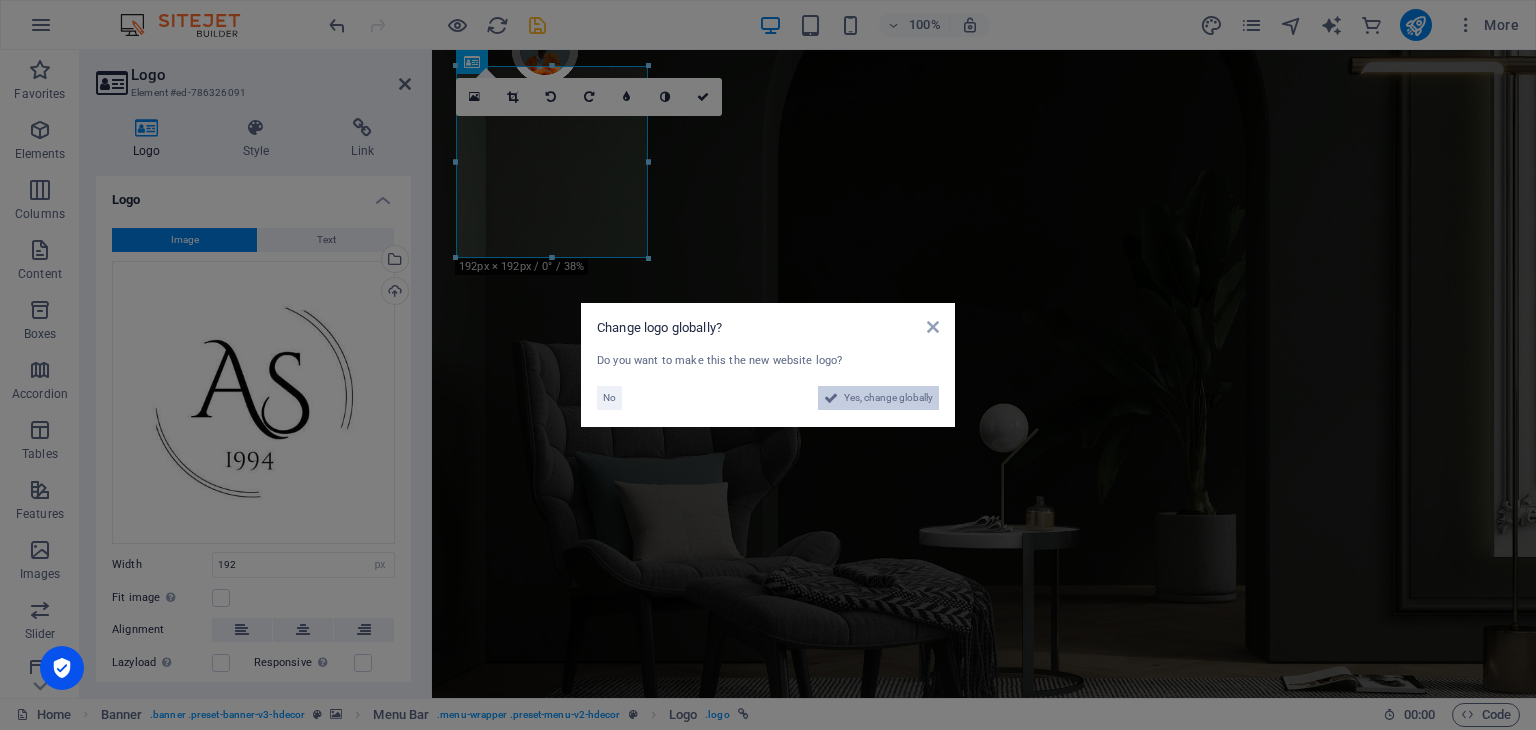 click on "Yes, change globally" at bounding box center (888, 398) 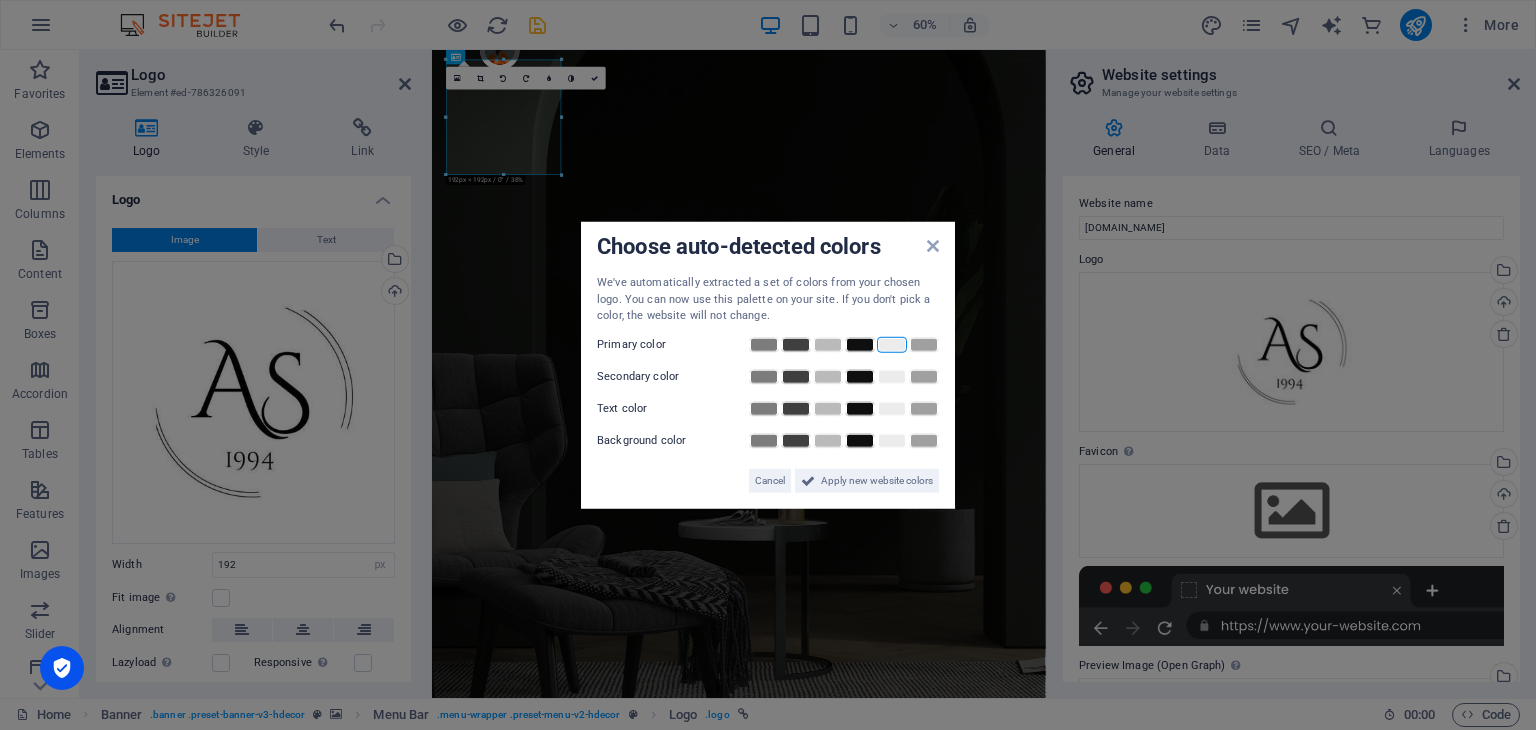 click at bounding box center [892, 344] 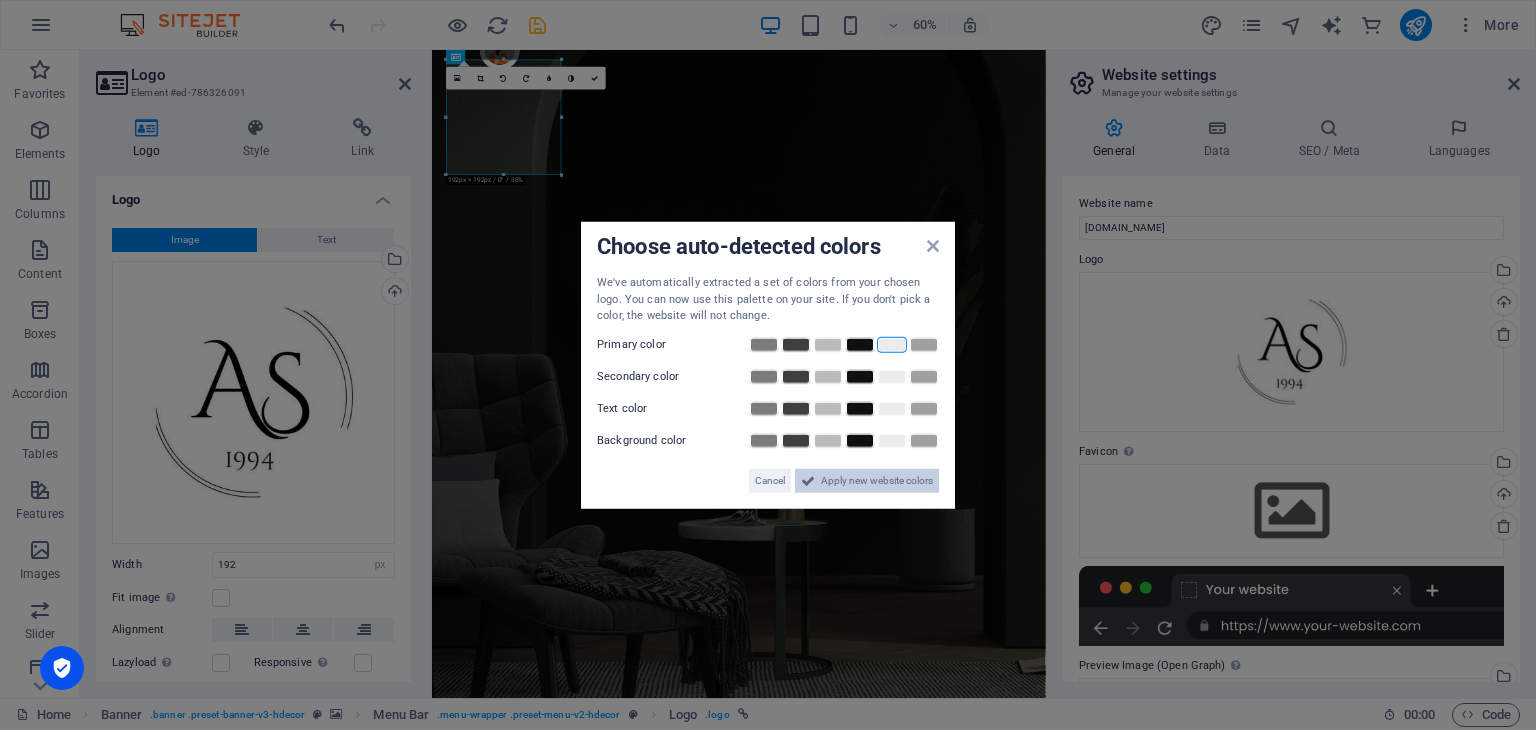 click on "Apply new website colors" at bounding box center [877, 480] 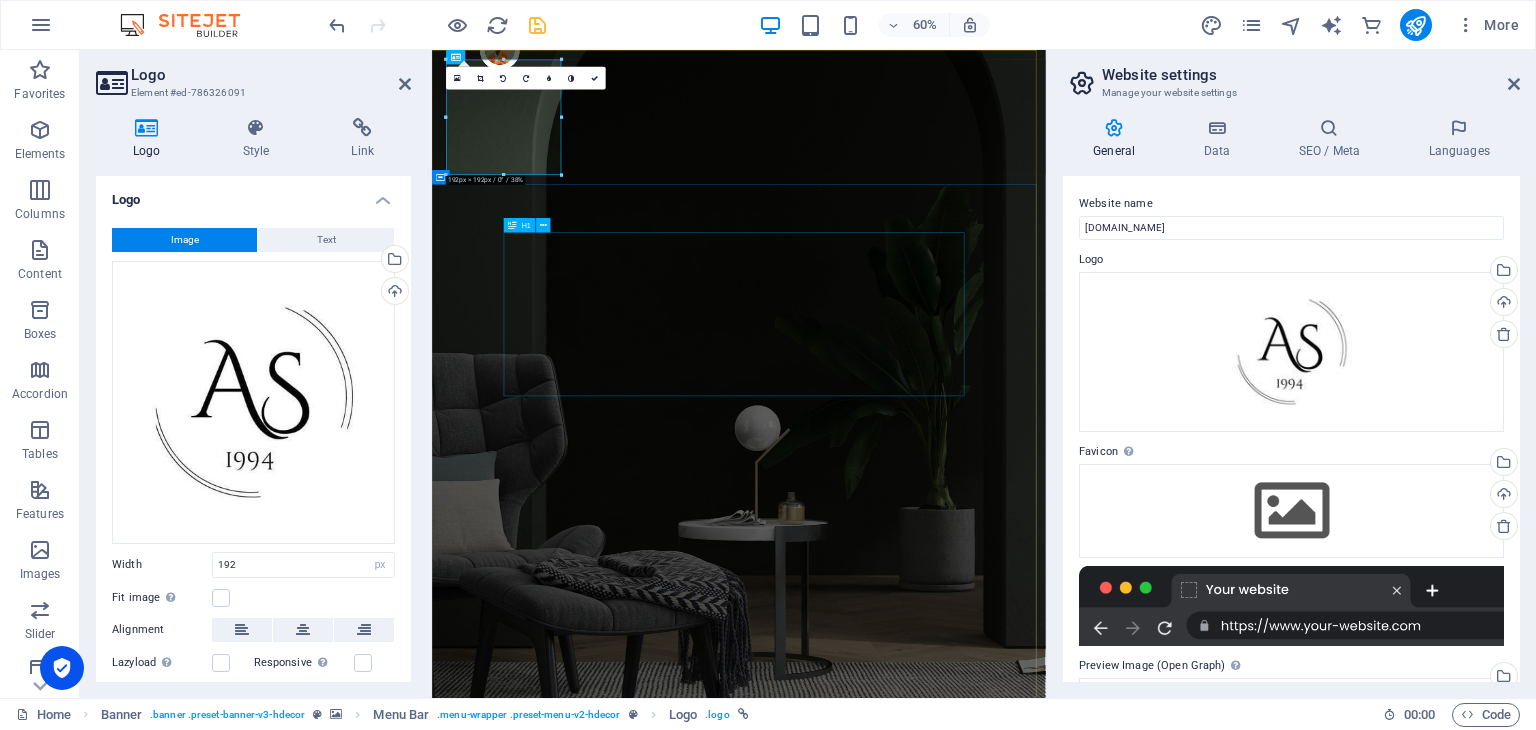 click on "Make Your Interior Minimalistic & Modern ??" at bounding box center (943, 1840) 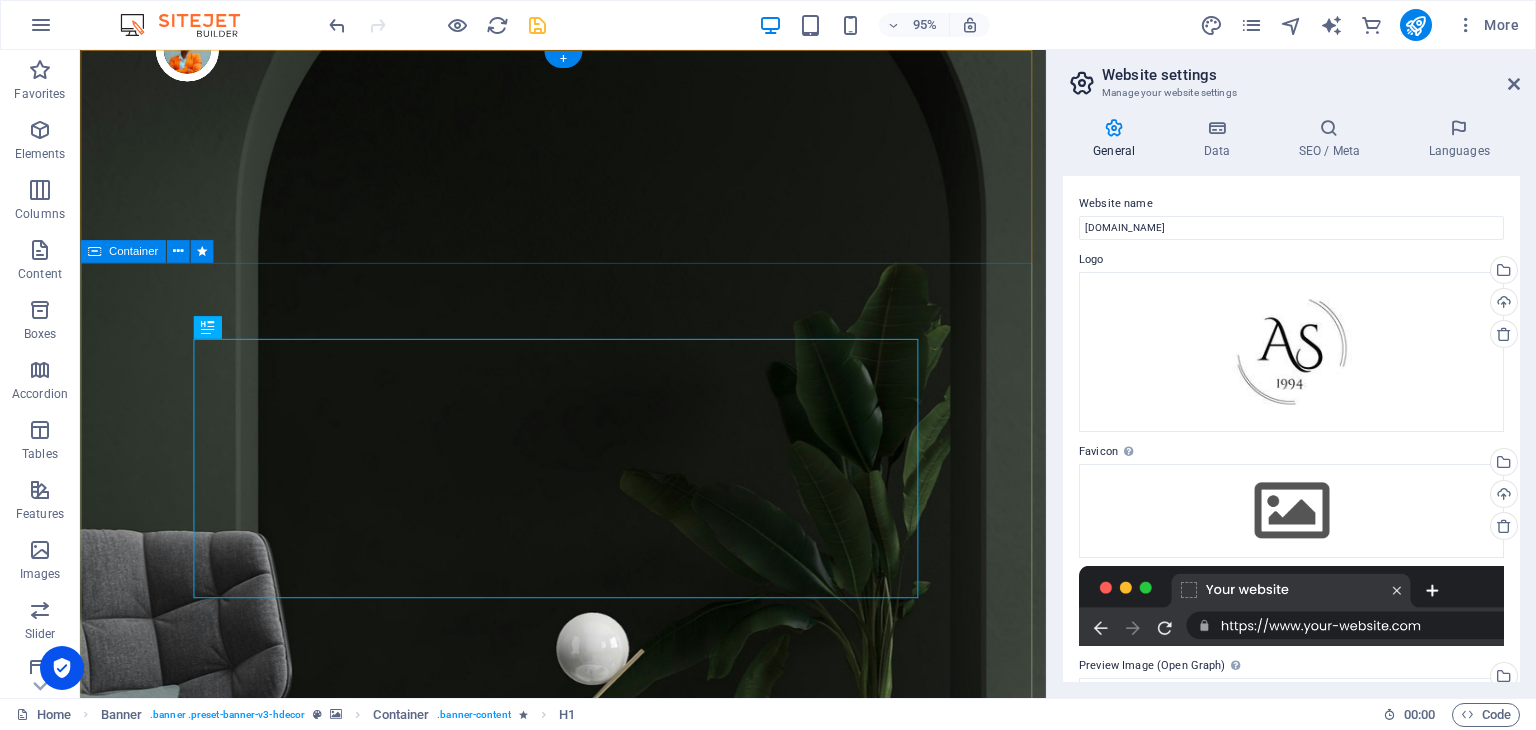 click on "Make Your Interior Minimalistic & Modern ?? Turn your room with panto into a lot more minimalist and modern with ease and speed" at bounding box center [588, 1867] 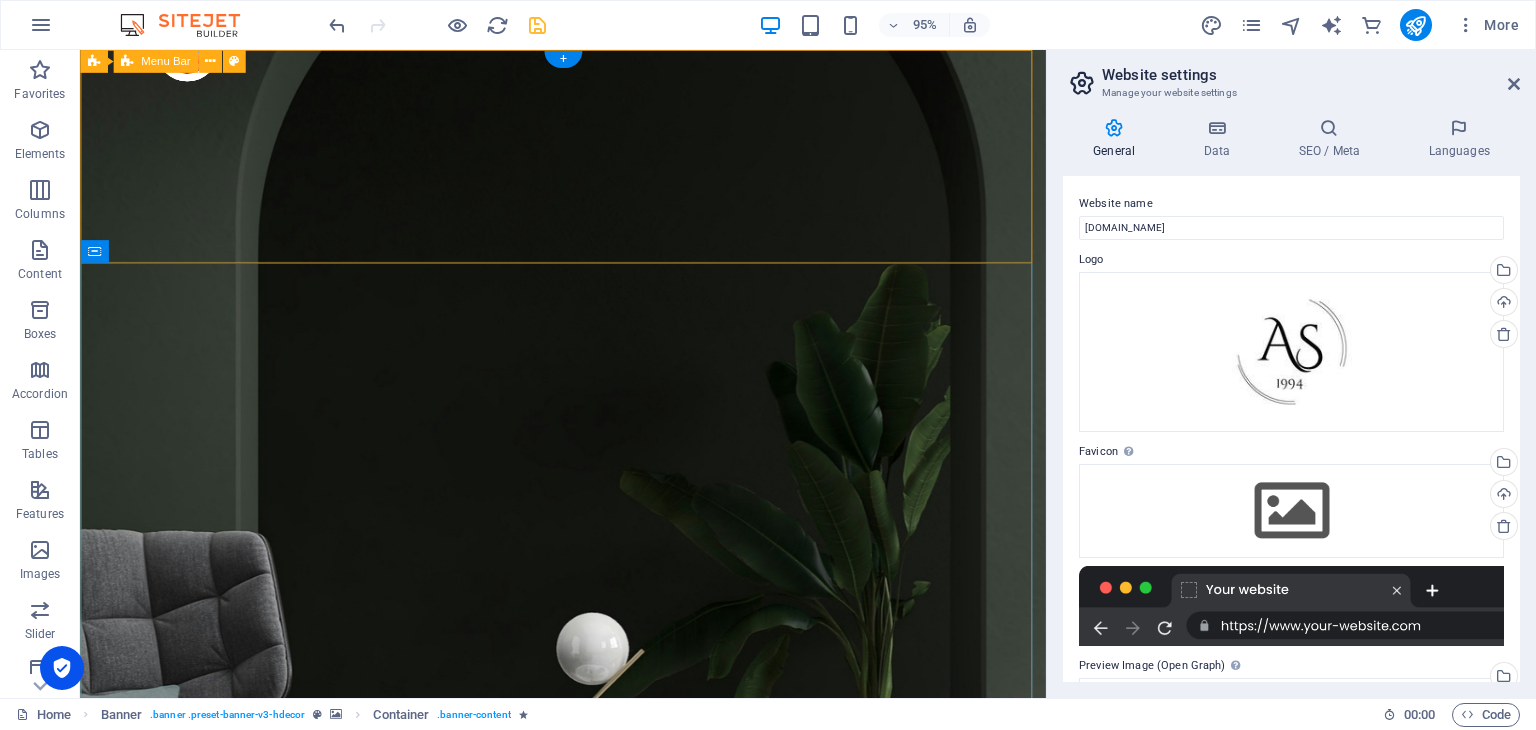 click on "Products About Us Testimonials Stores Contact Shop now" at bounding box center [588, 1507] 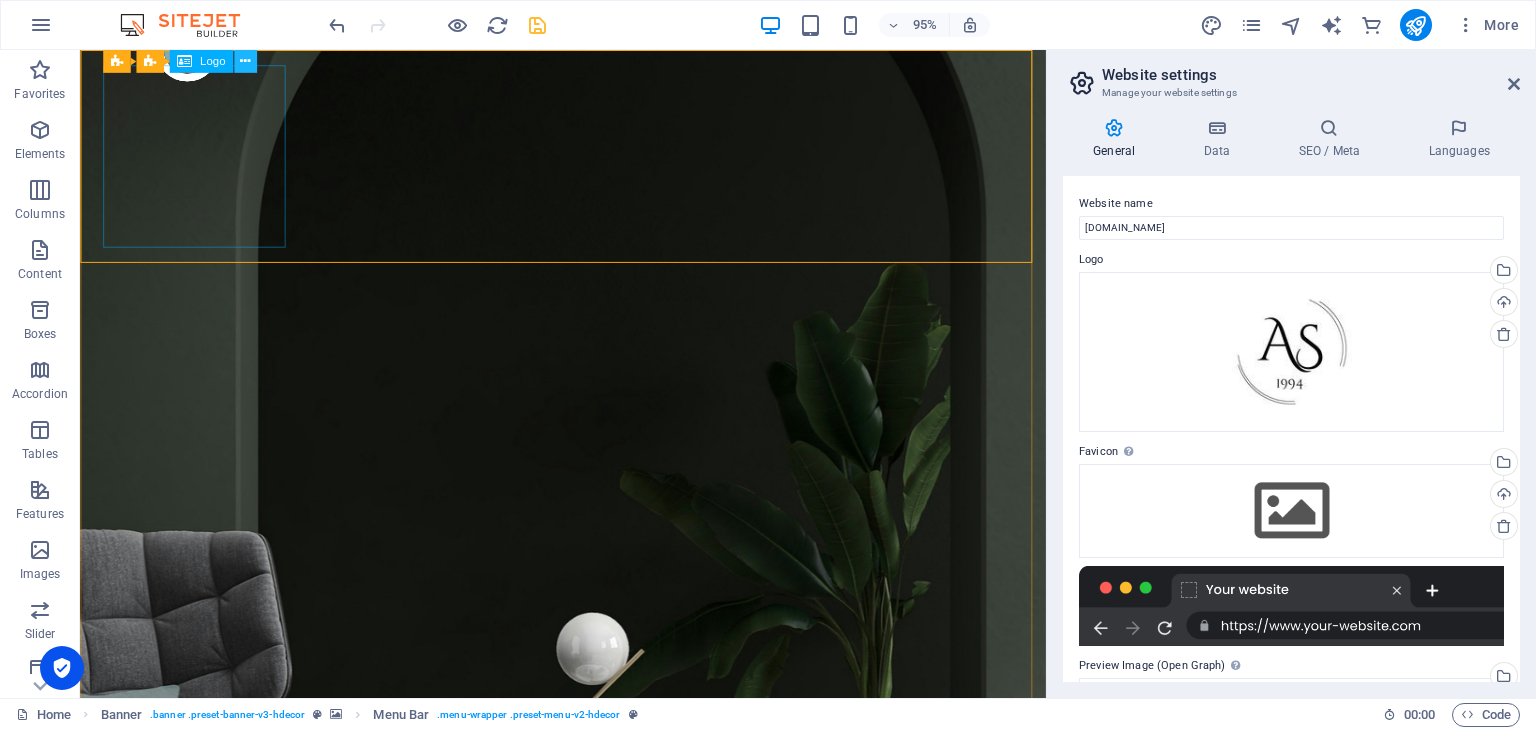 click at bounding box center (245, 61) 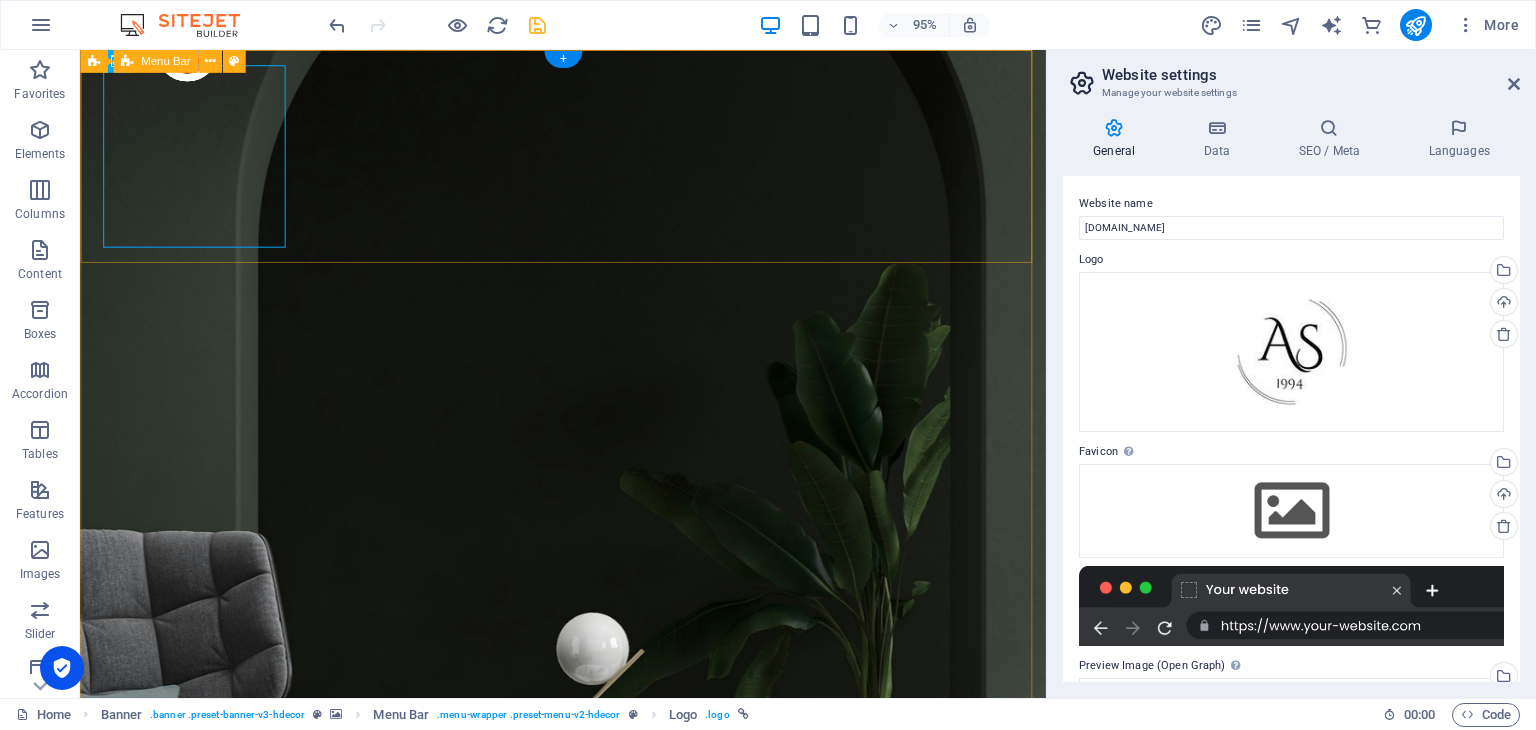 click on "Products About Us Testimonials Stores Contact Shop now" at bounding box center [588, 1507] 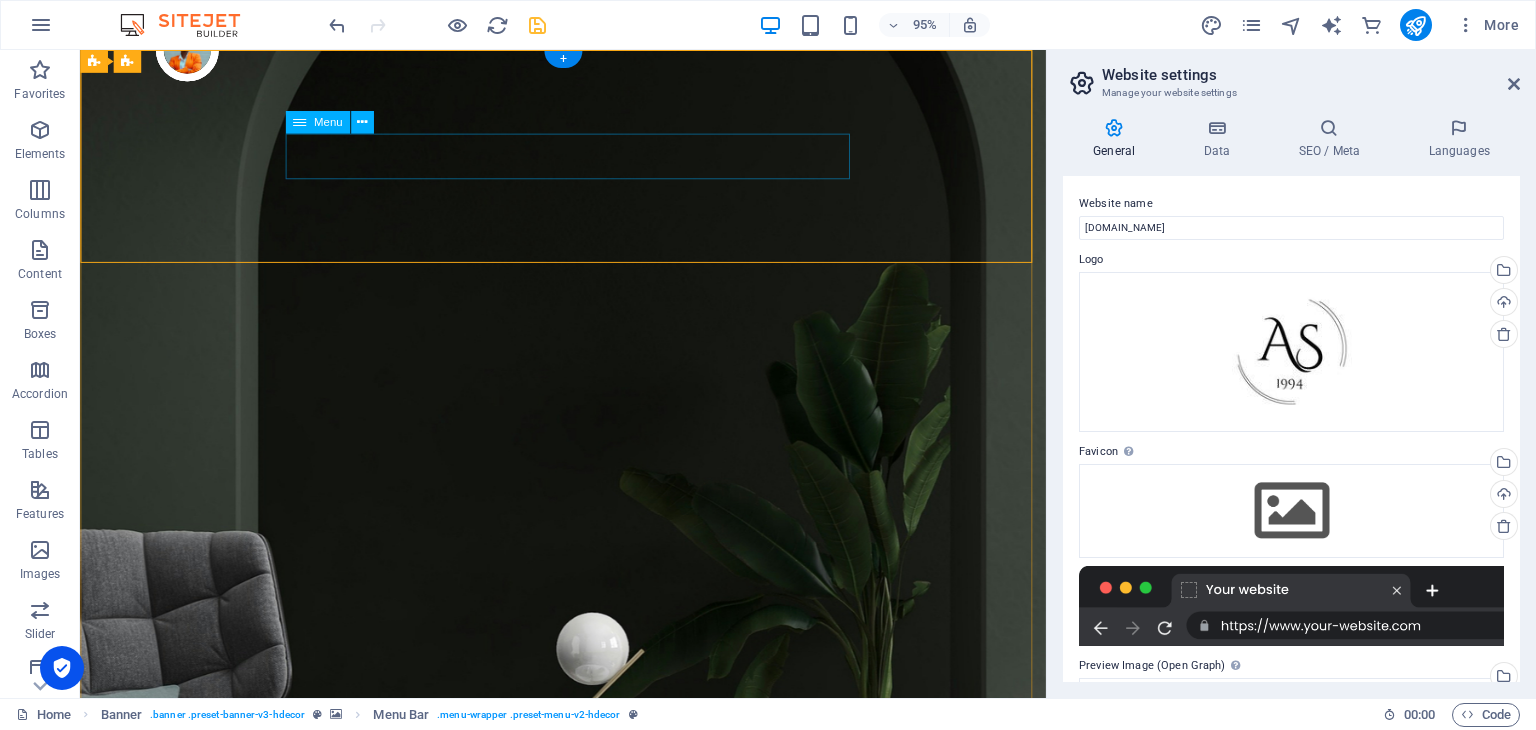 click on "Products About Us Testimonials Stores Contact" at bounding box center [588, 1577] 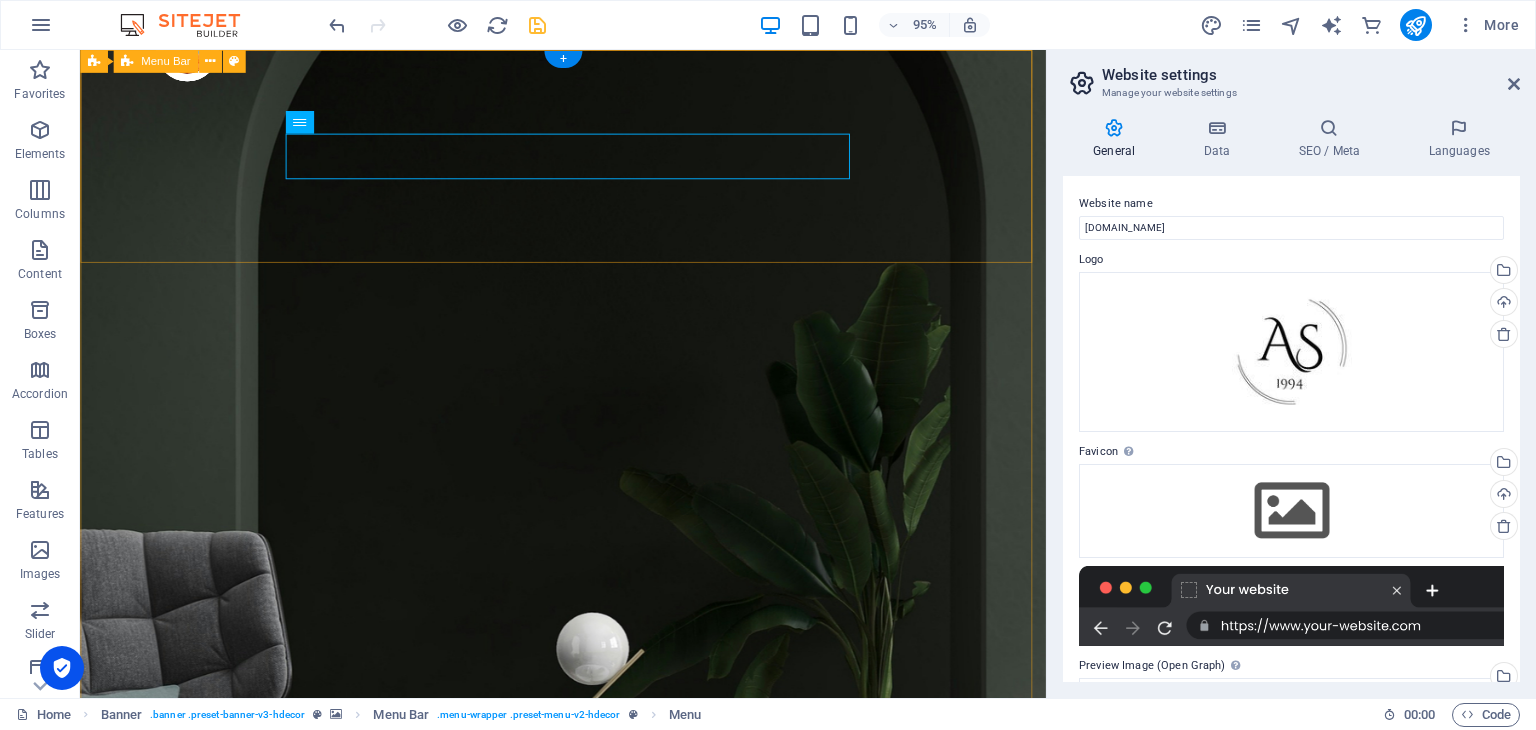 click on "Products About Us Testimonials Stores Contact Shop now" at bounding box center [588, 1507] 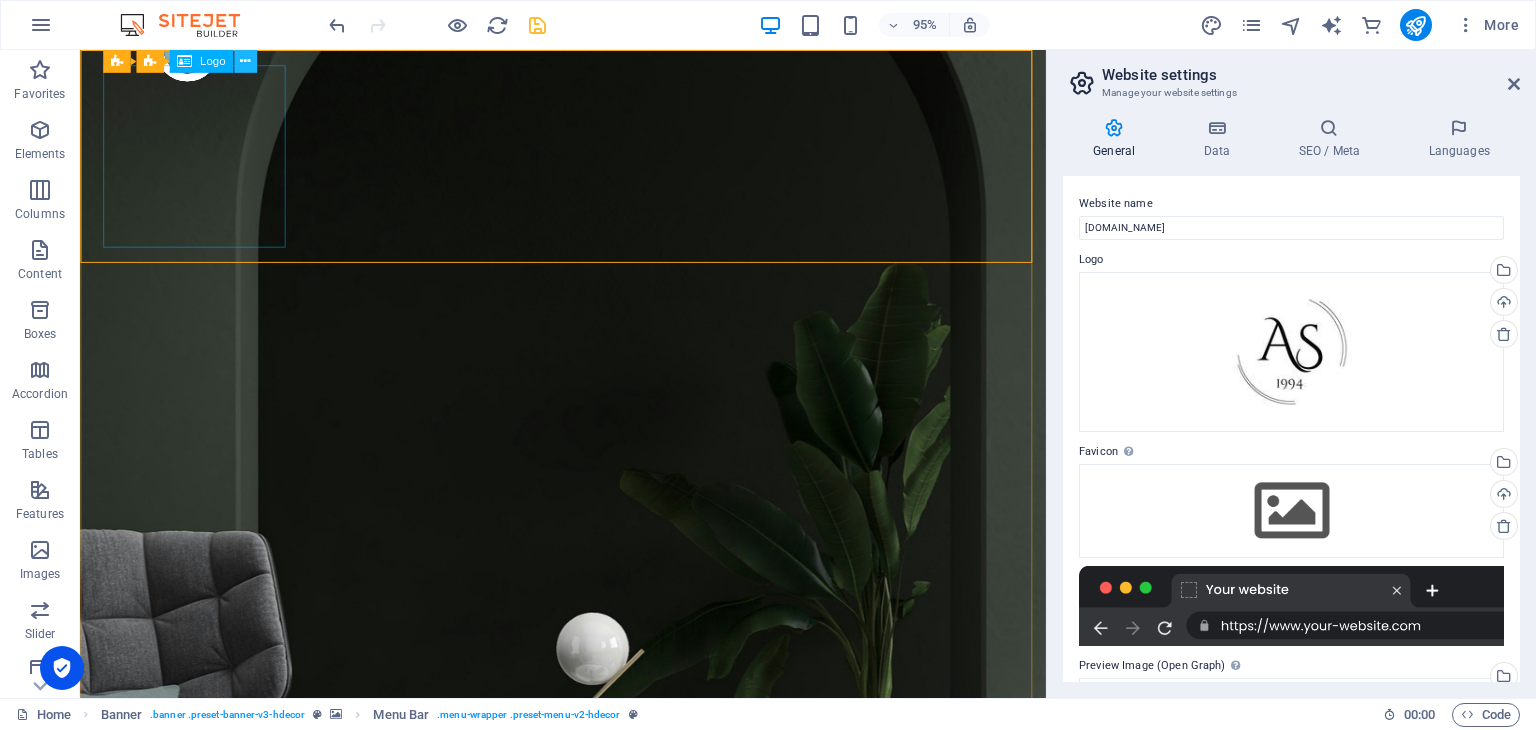 click at bounding box center (245, 61) 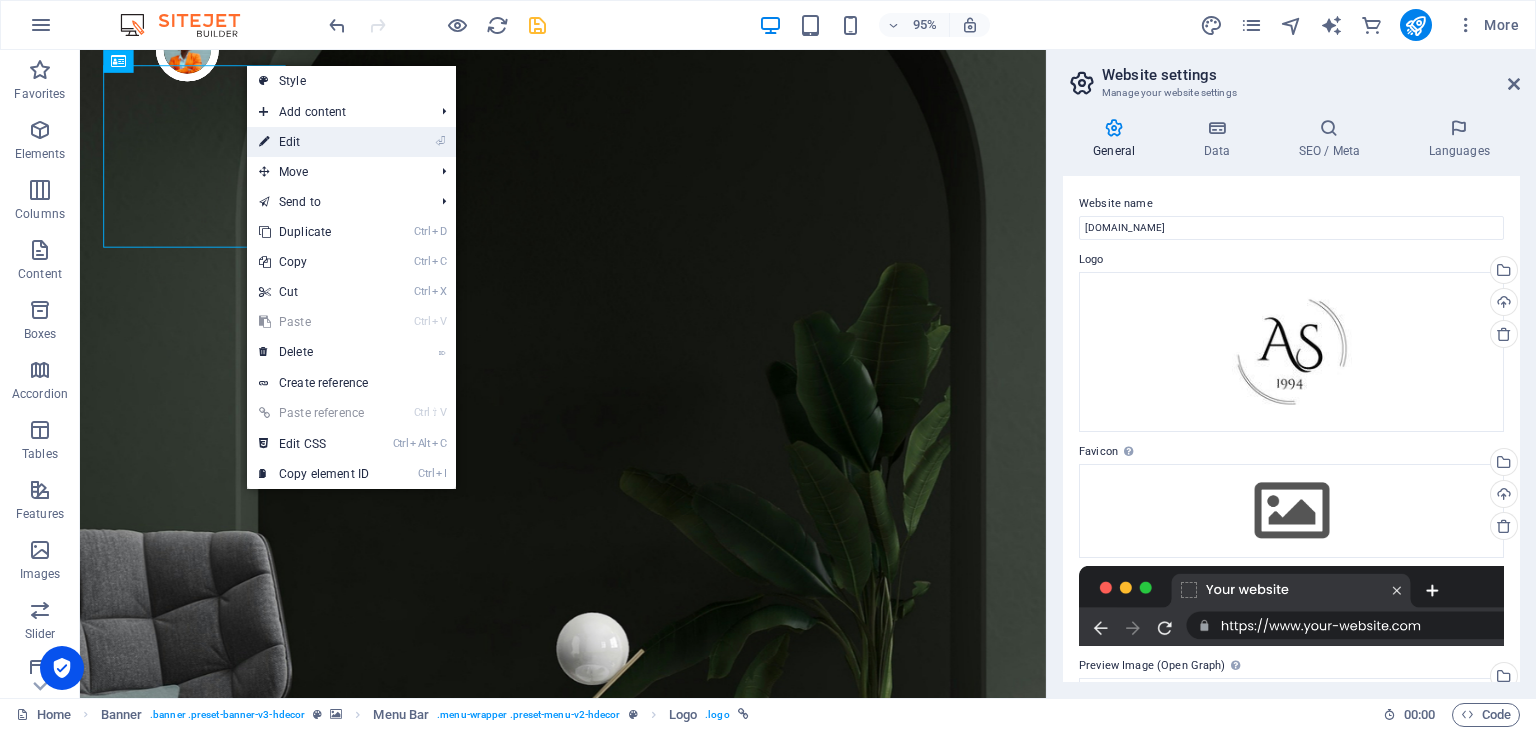 click on "⏎  Edit" at bounding box center (314, 142) 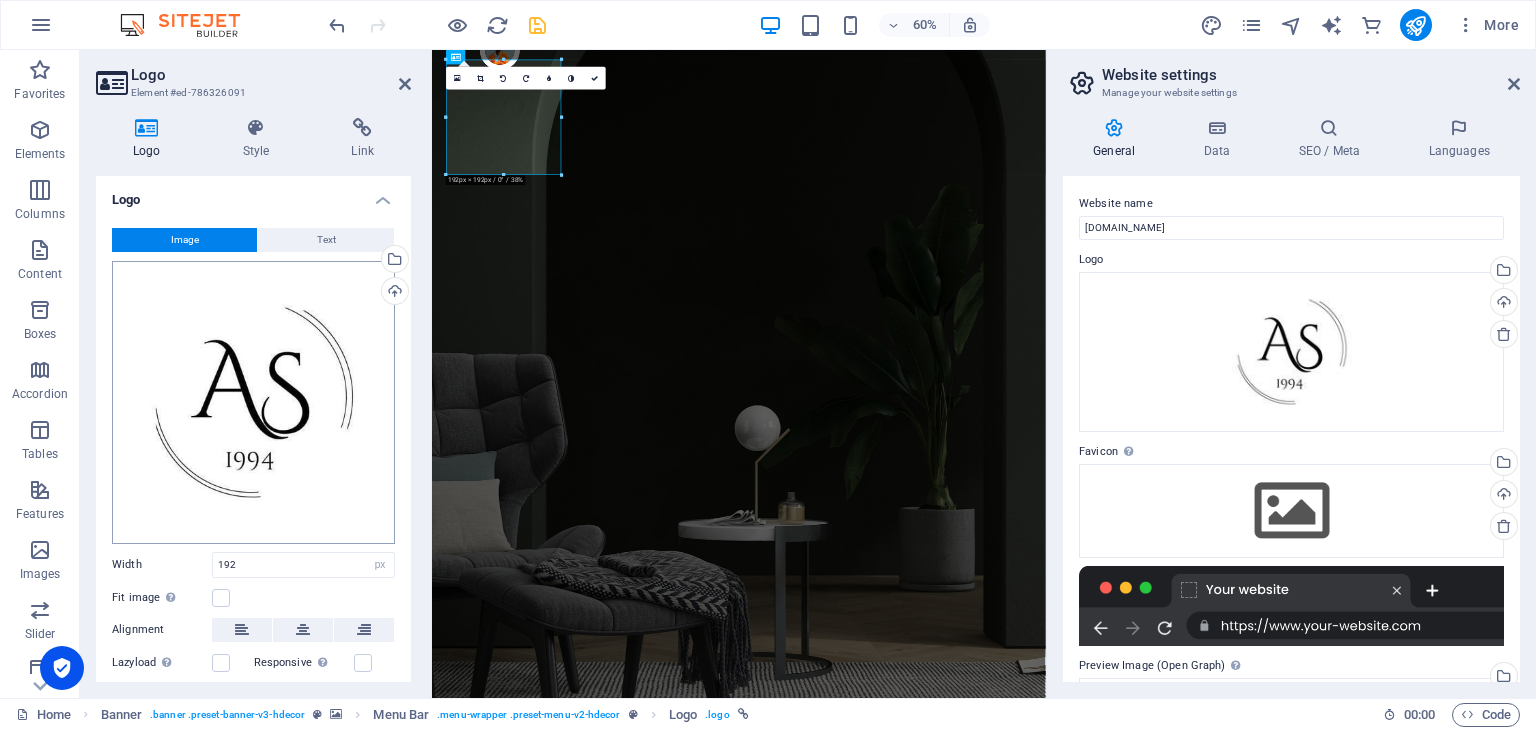 scroll, scrollTop: 120, scrollLeft: 0, axis: vertical 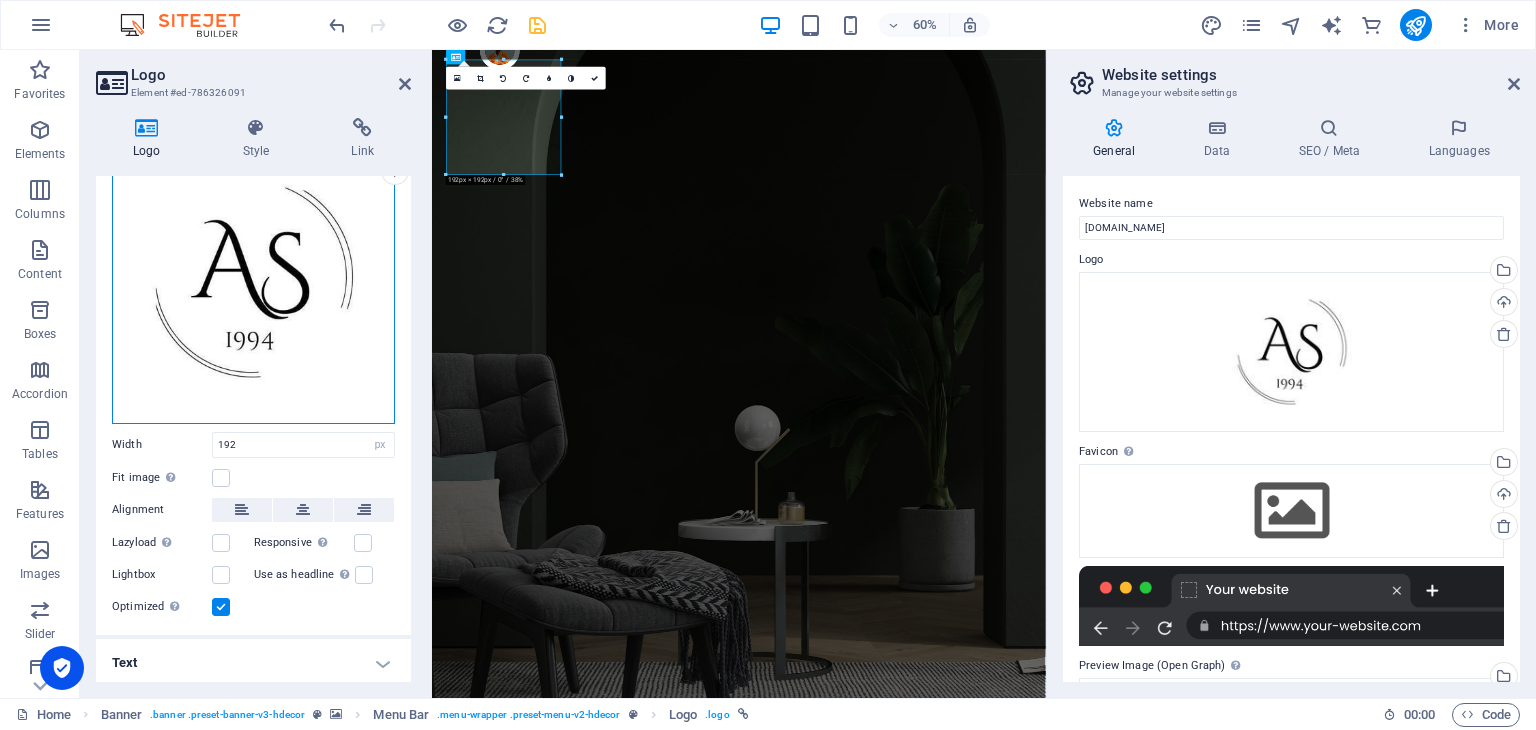 click on "Drag files here, click to choose files or select files from Files or our free stock photos & videos" at bounding box center (253, 282) 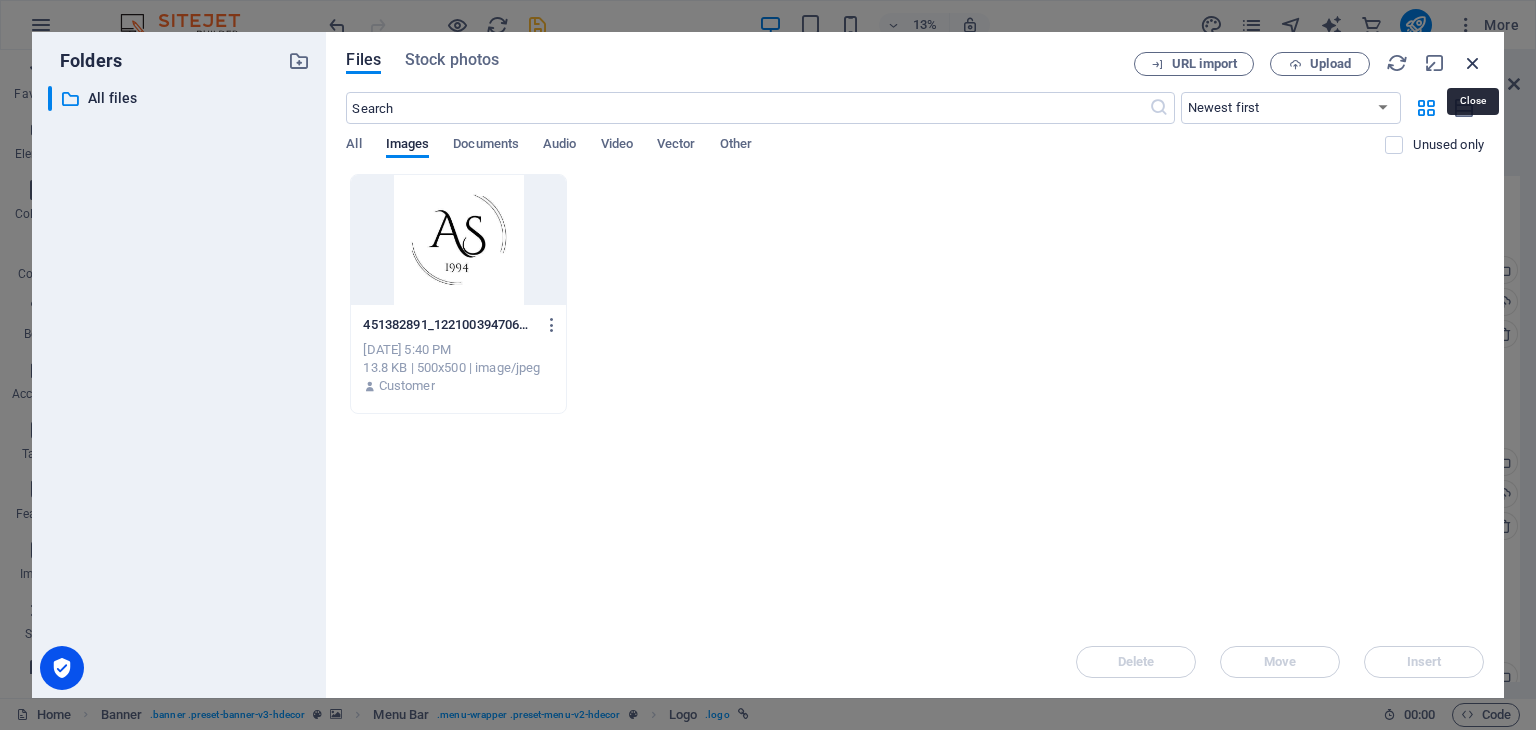 click at bounding box center (1473, 63) 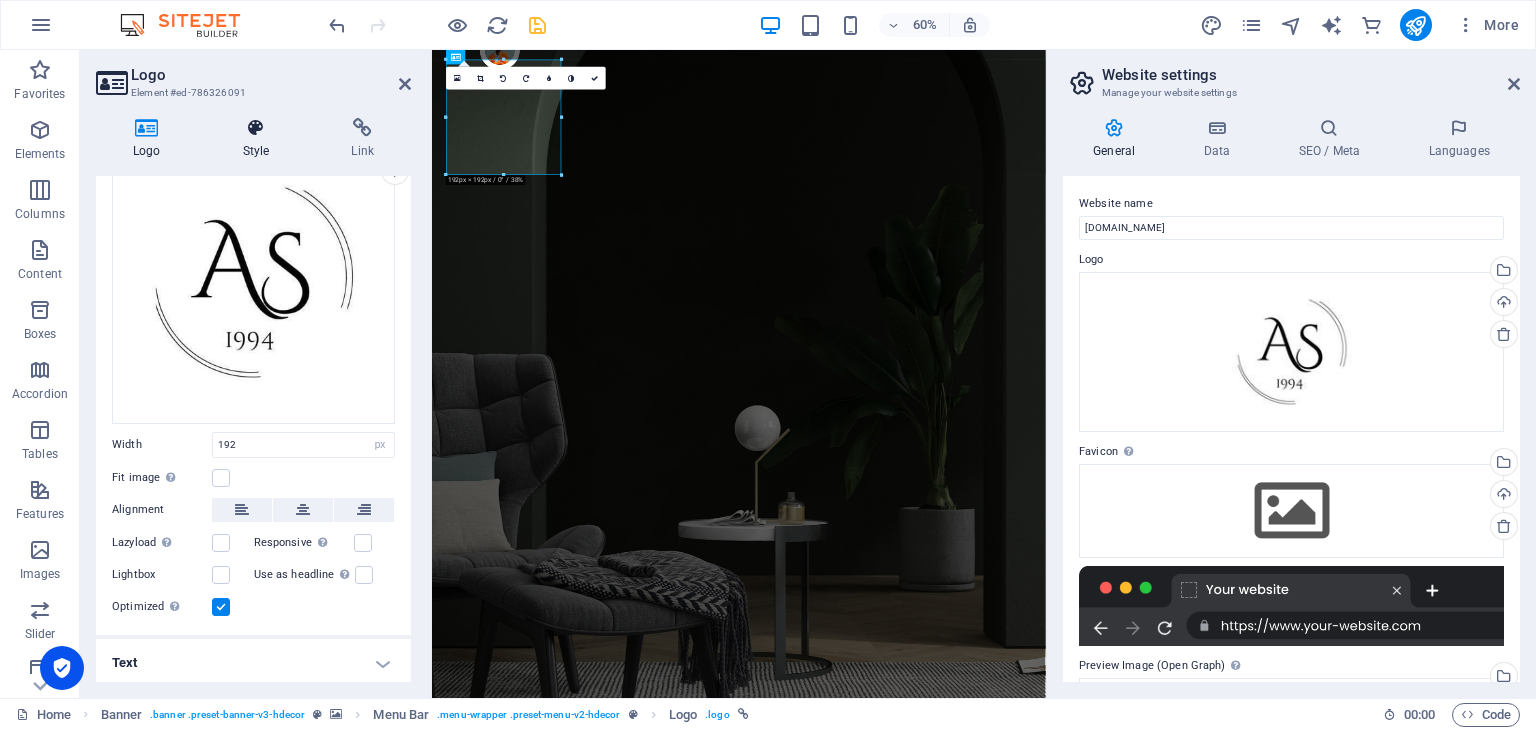click on "Style" at bounding box center [260, 139] 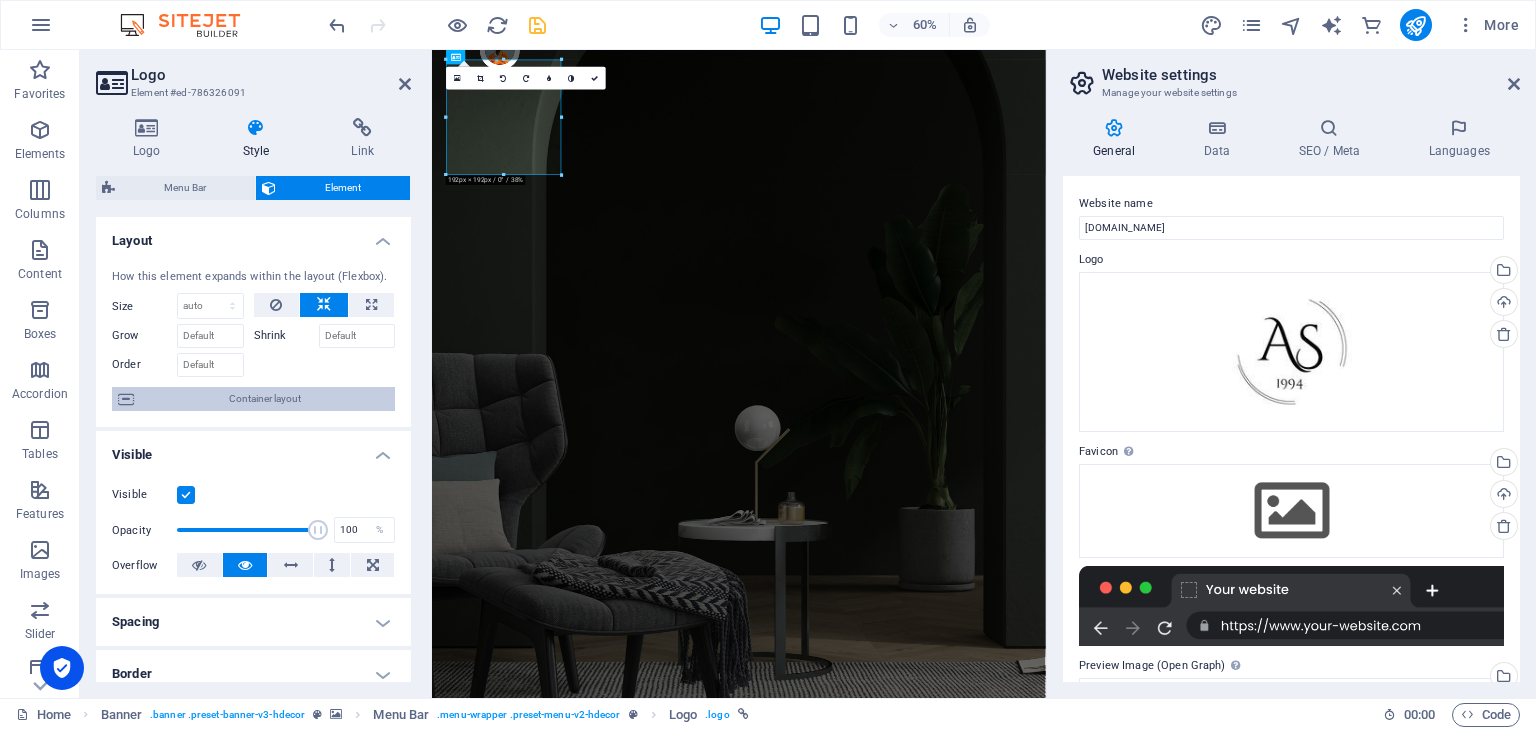click on "Container layout" at bounding box center (264, 399) 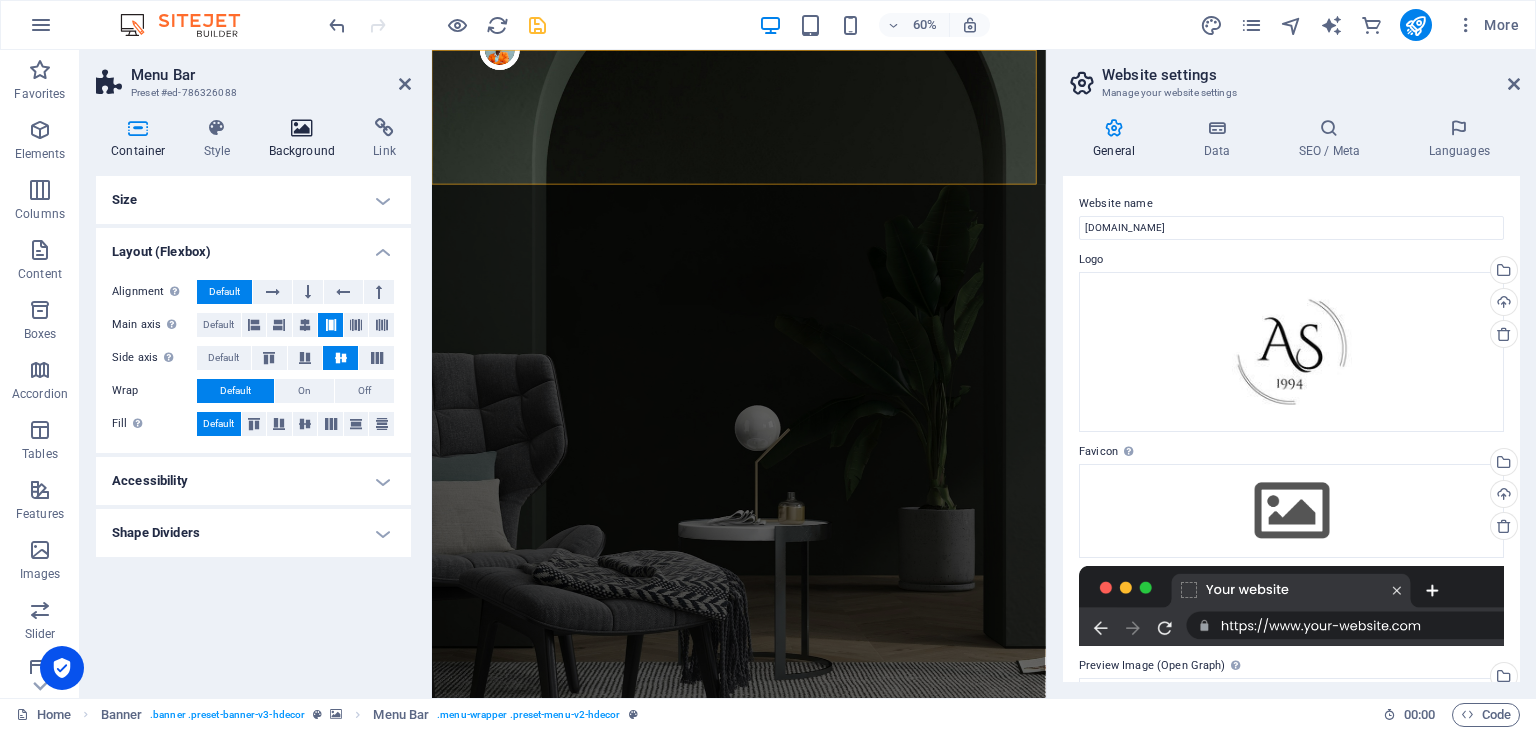 click at bounding box center (302, 128) 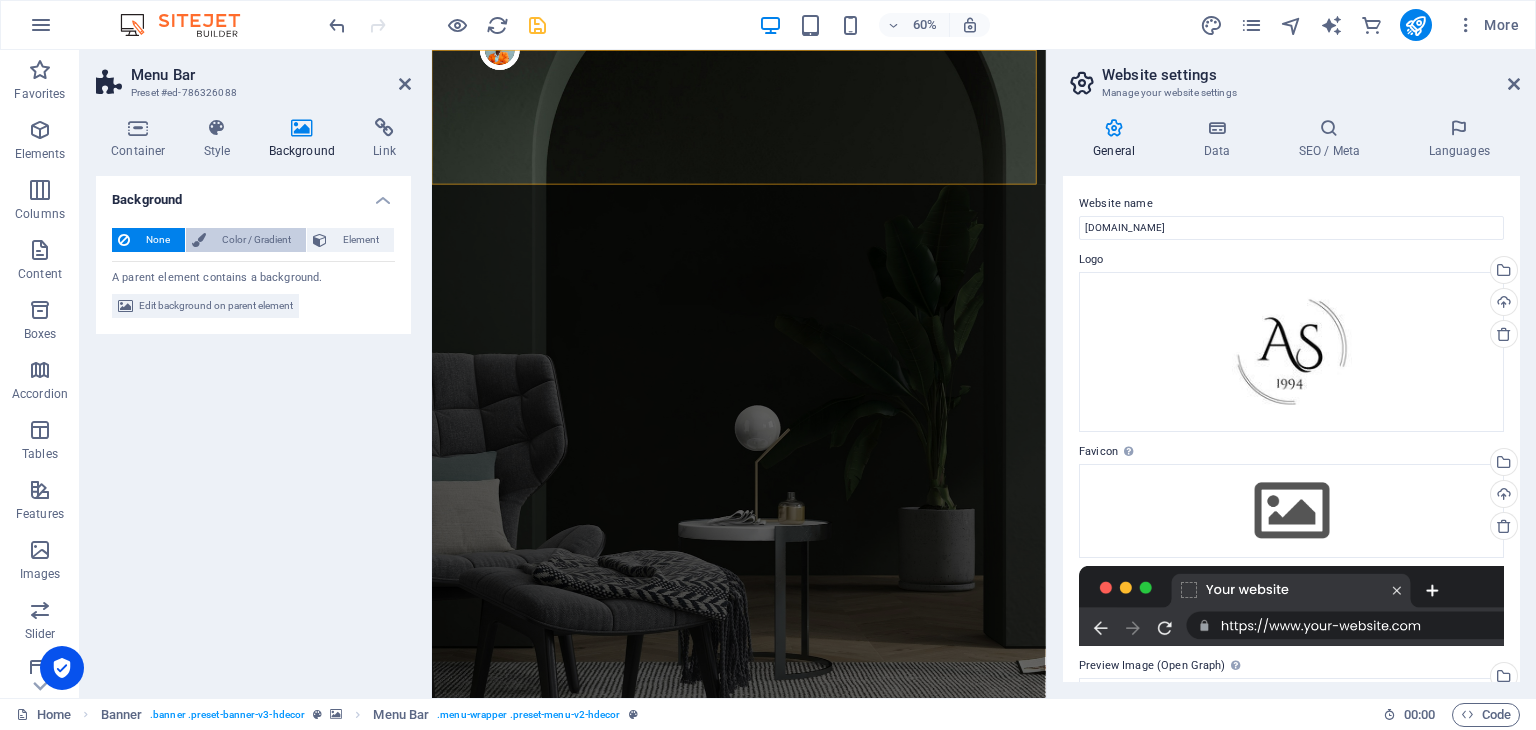 click on "Color / Gradient" at bounding box center (256, 240) 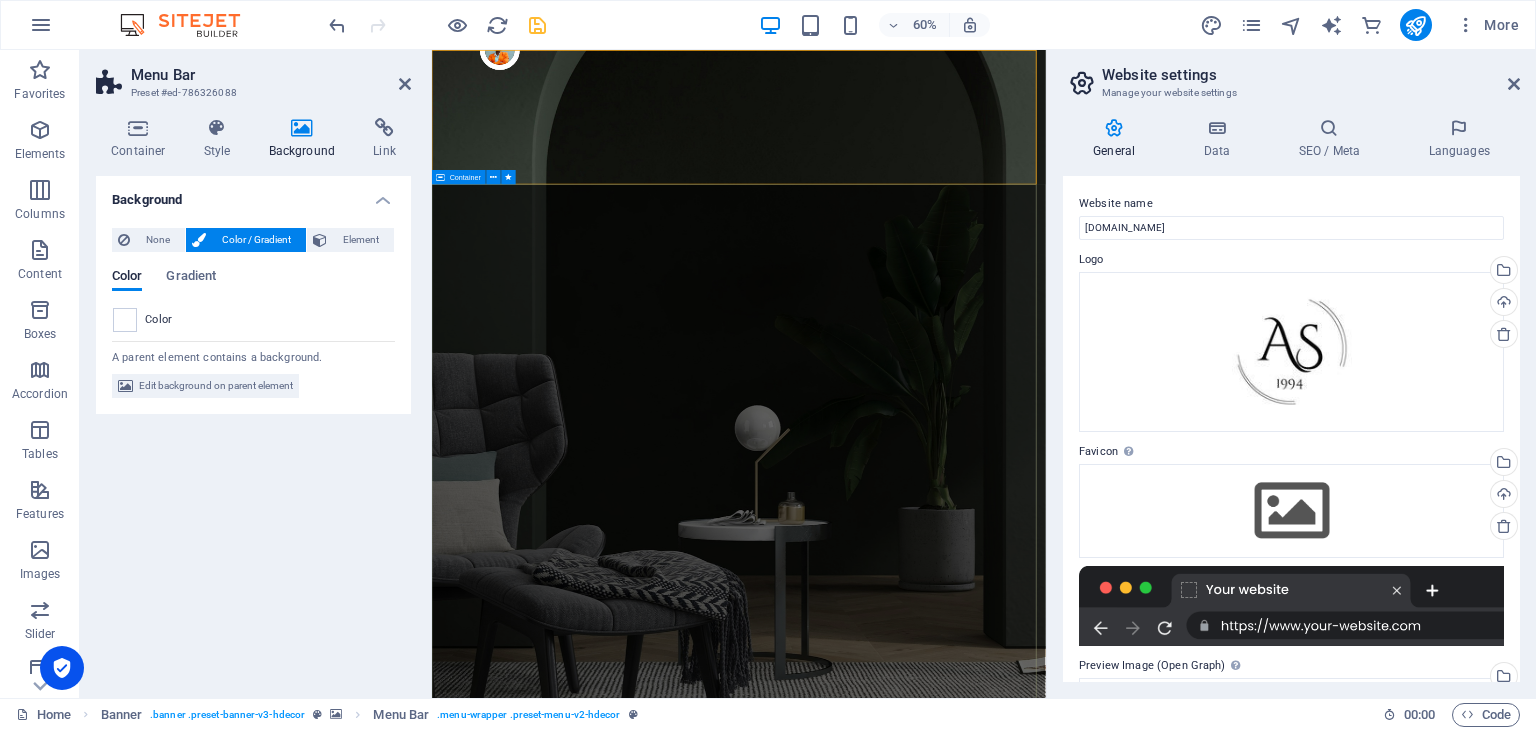 click on "Make Your Interior Minimalistic & Modern ?? Turn your room with panto into a lot more minimalist and modern with ease and speed" at bounding box center (943, 1867) 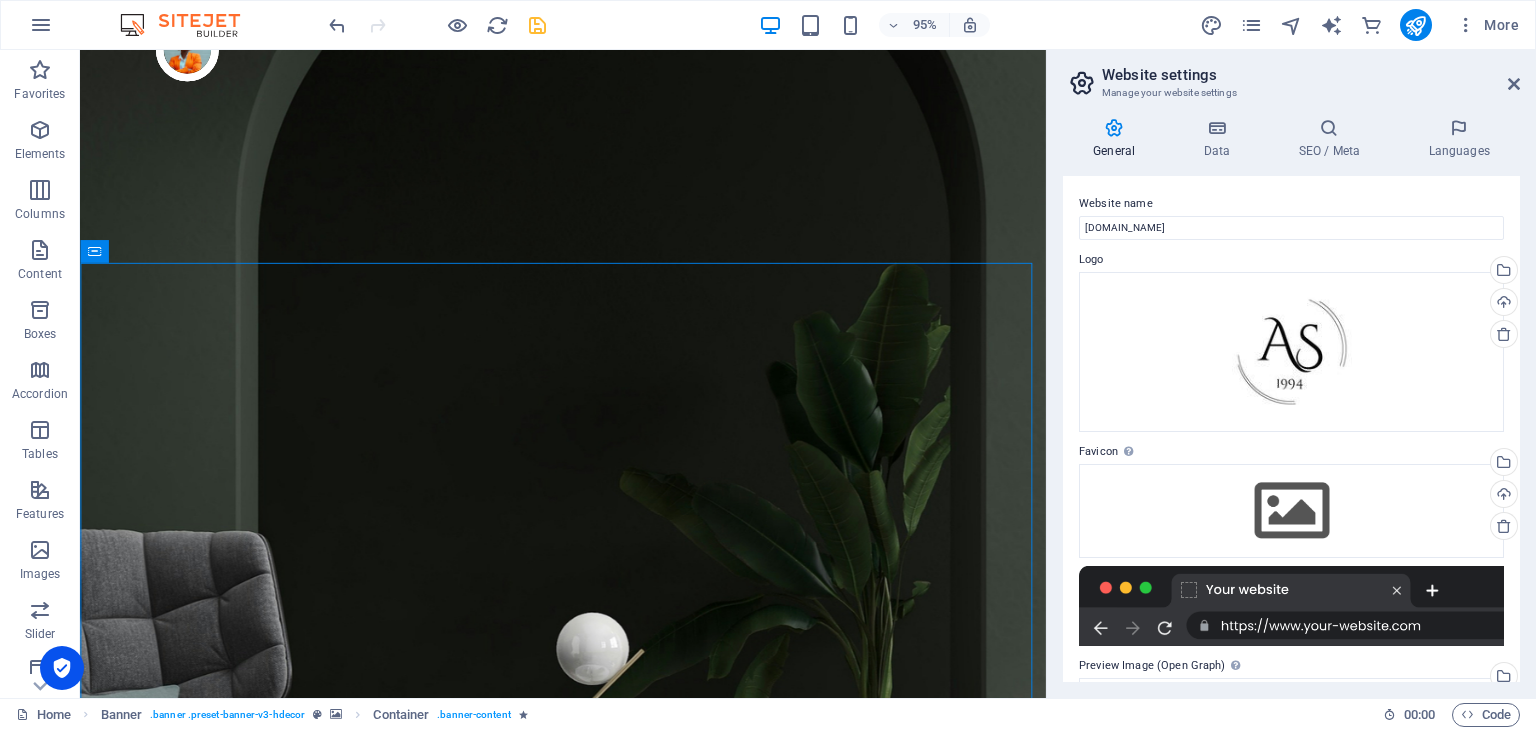 click on "Website settings" at bounding box center [1311, 75] 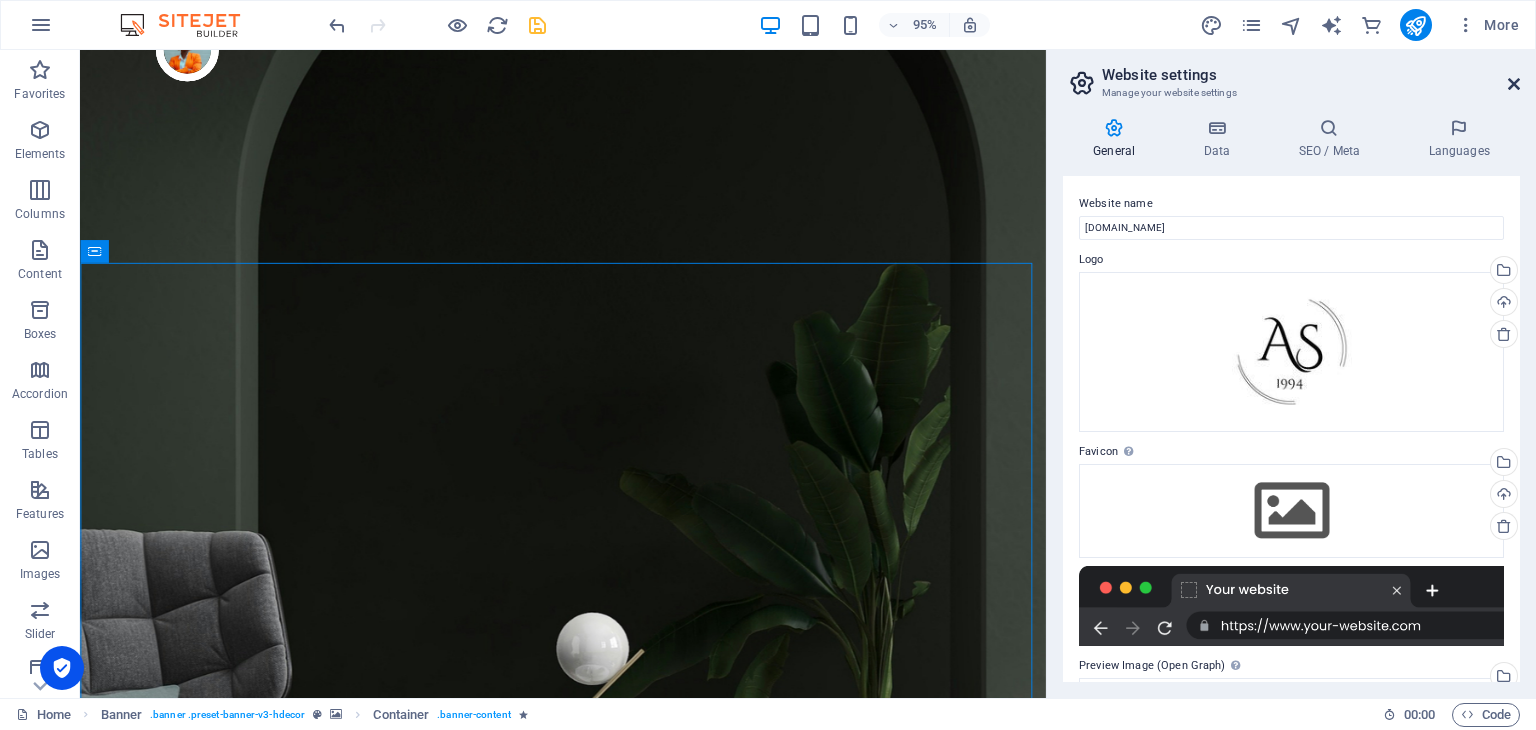 click at bounding box center (1514, 84) 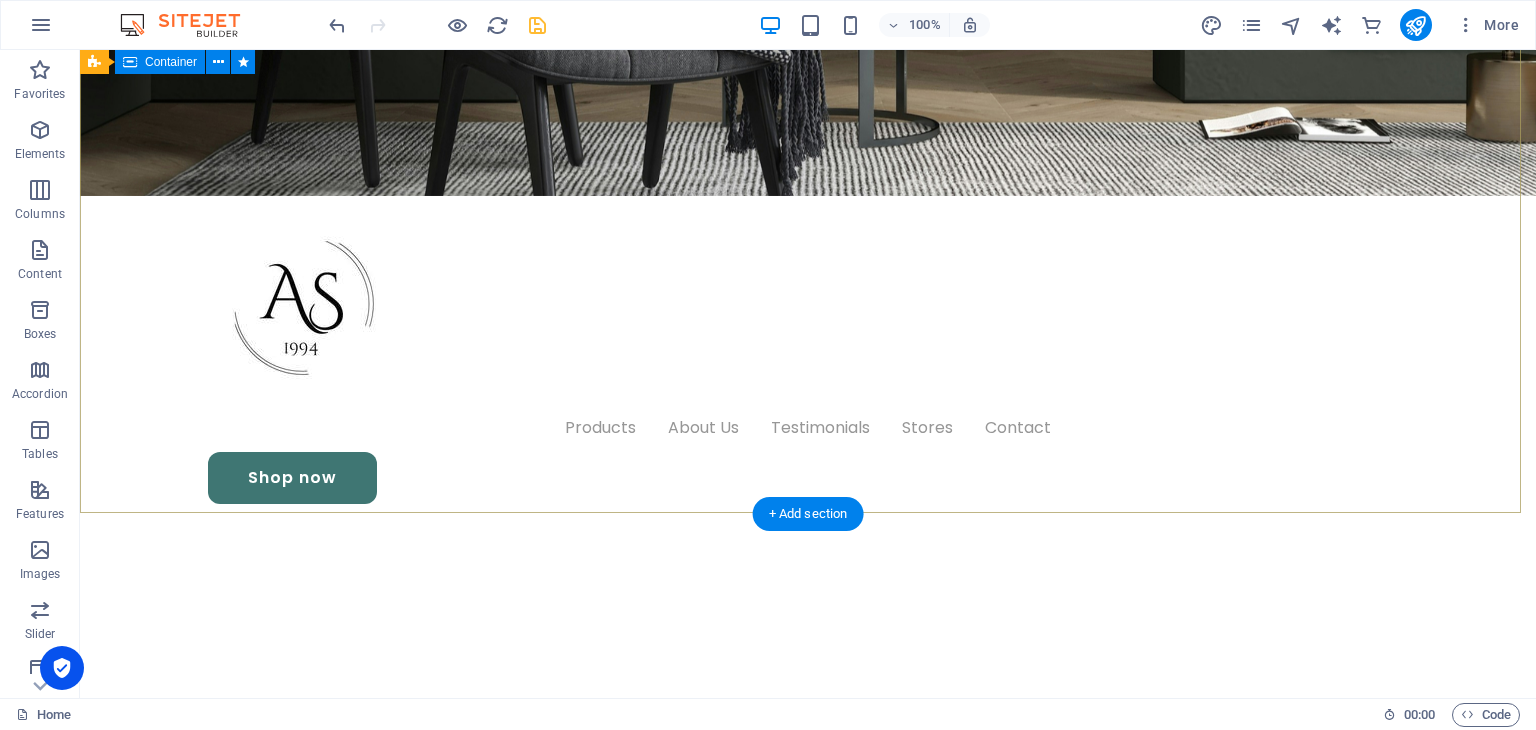 scroll, scrollTop: 0, scrollLeft: 0, axis: both 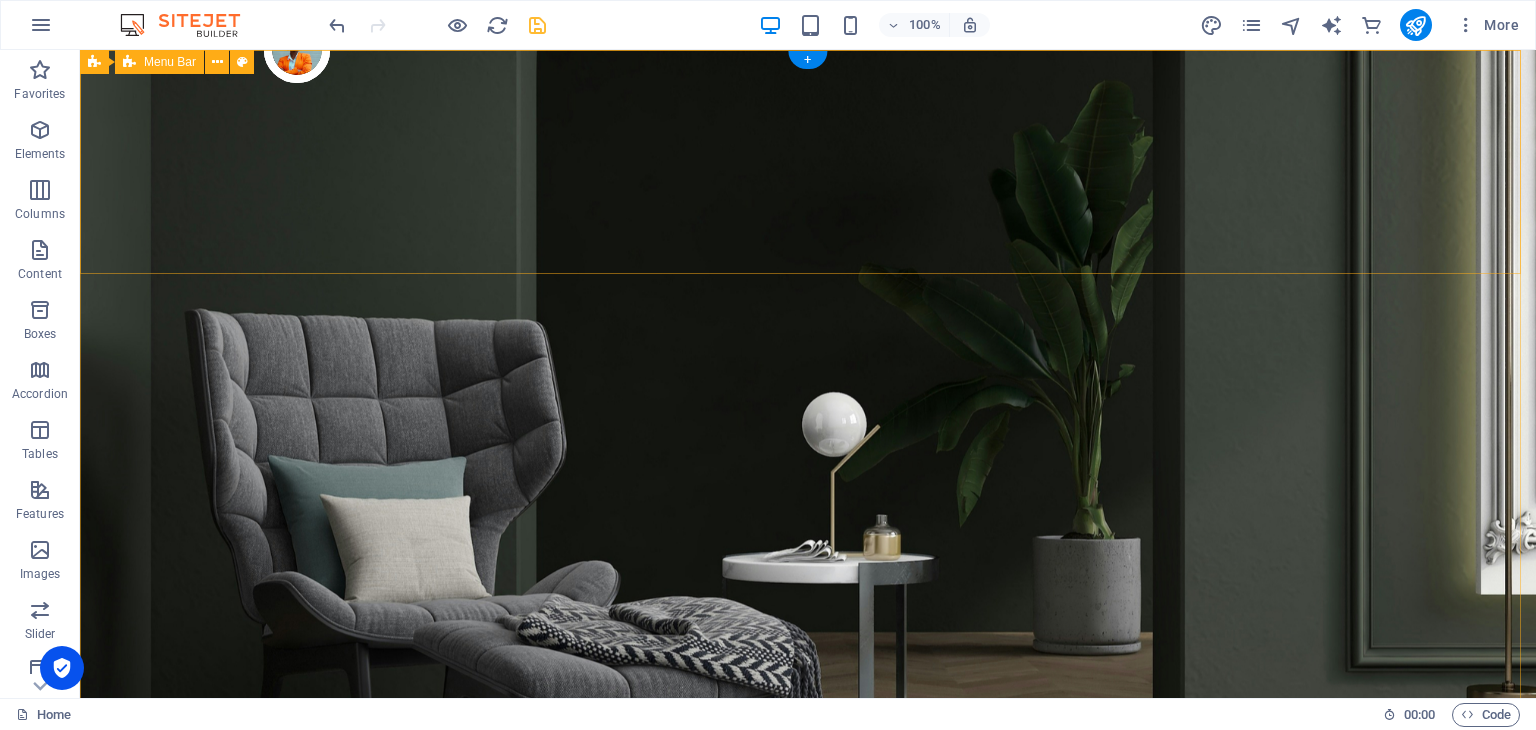 click on "Products About Us Testimonials Stores Contact Shop now" at bounding box center [808, 990] 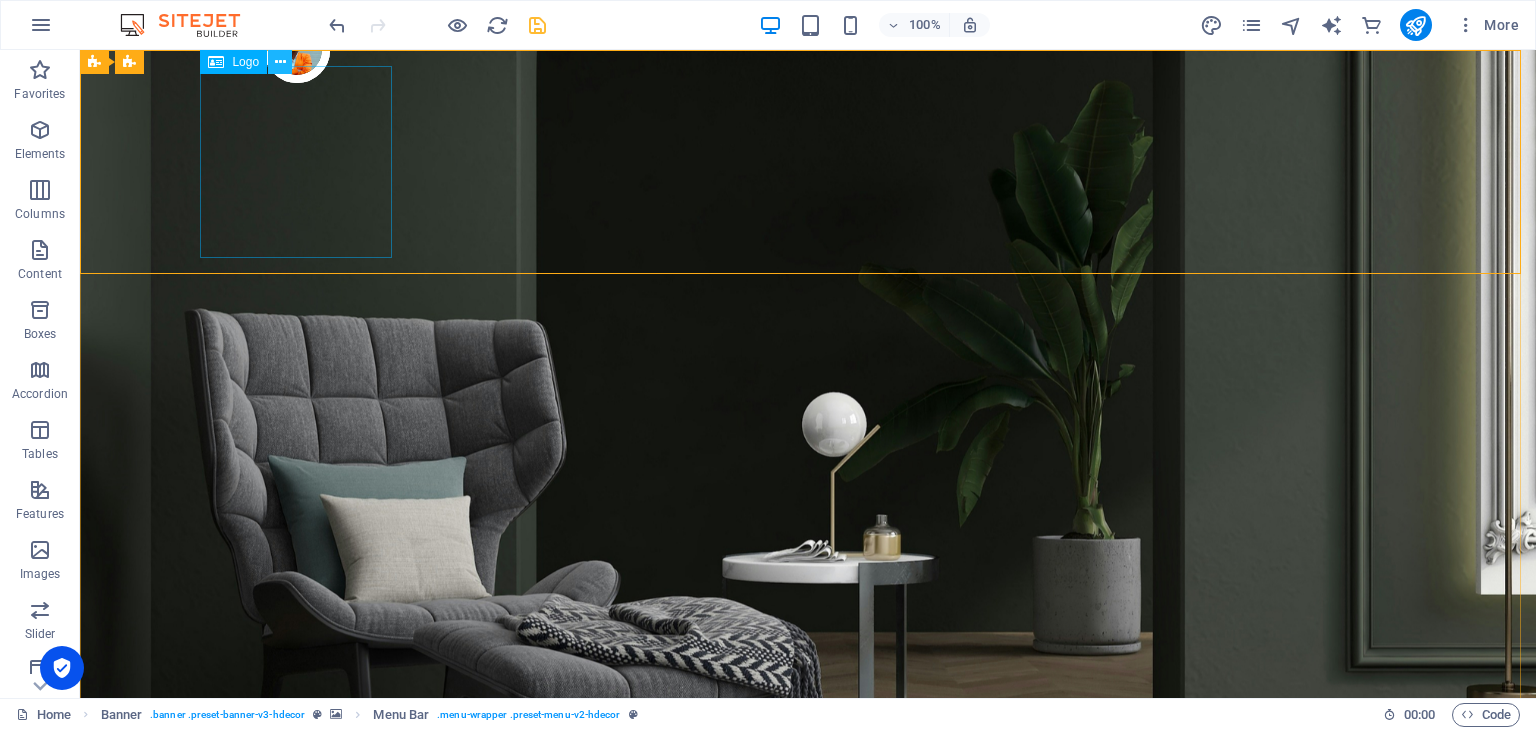 click at bounding box center [280, 62] 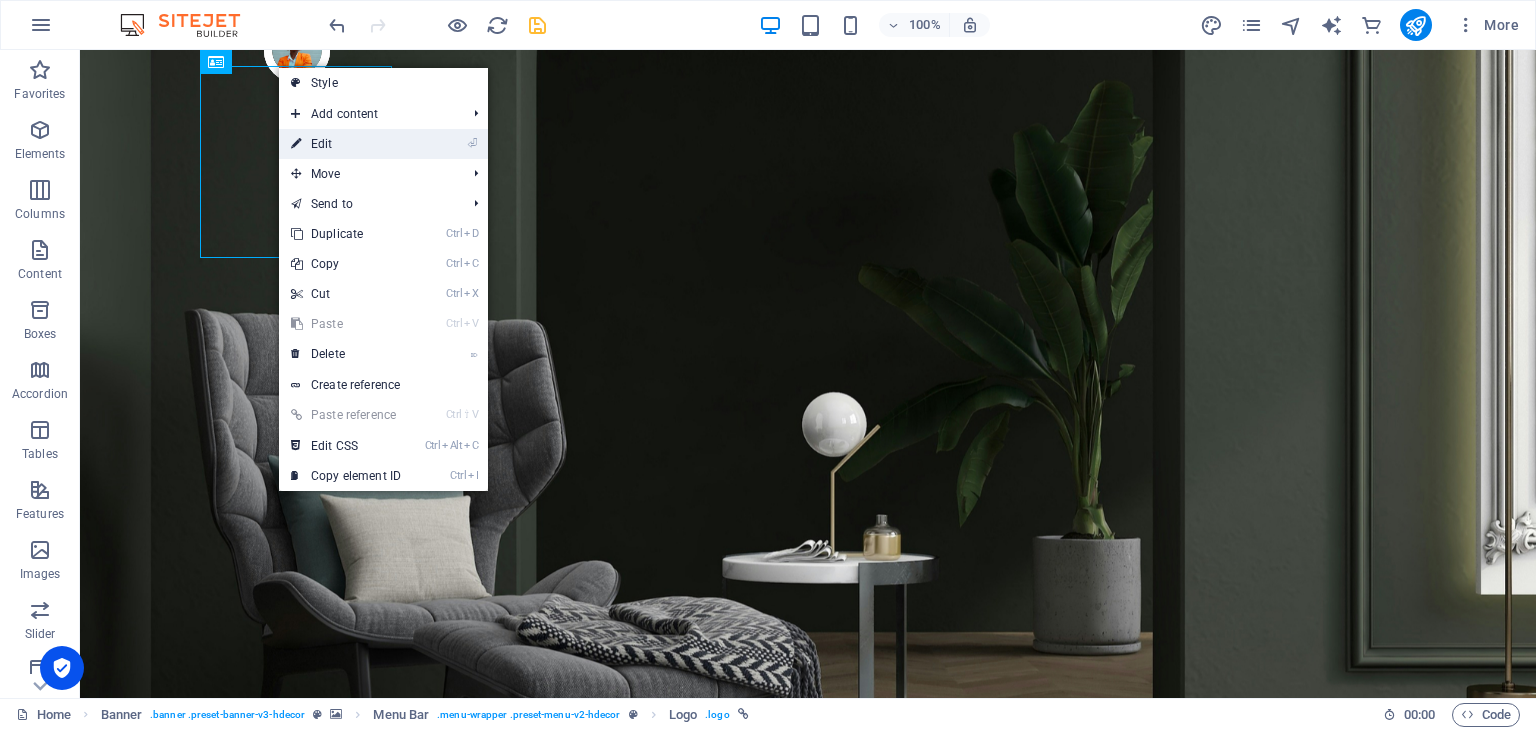 click on "⏎  Edit" at bounding box center [346, 144] 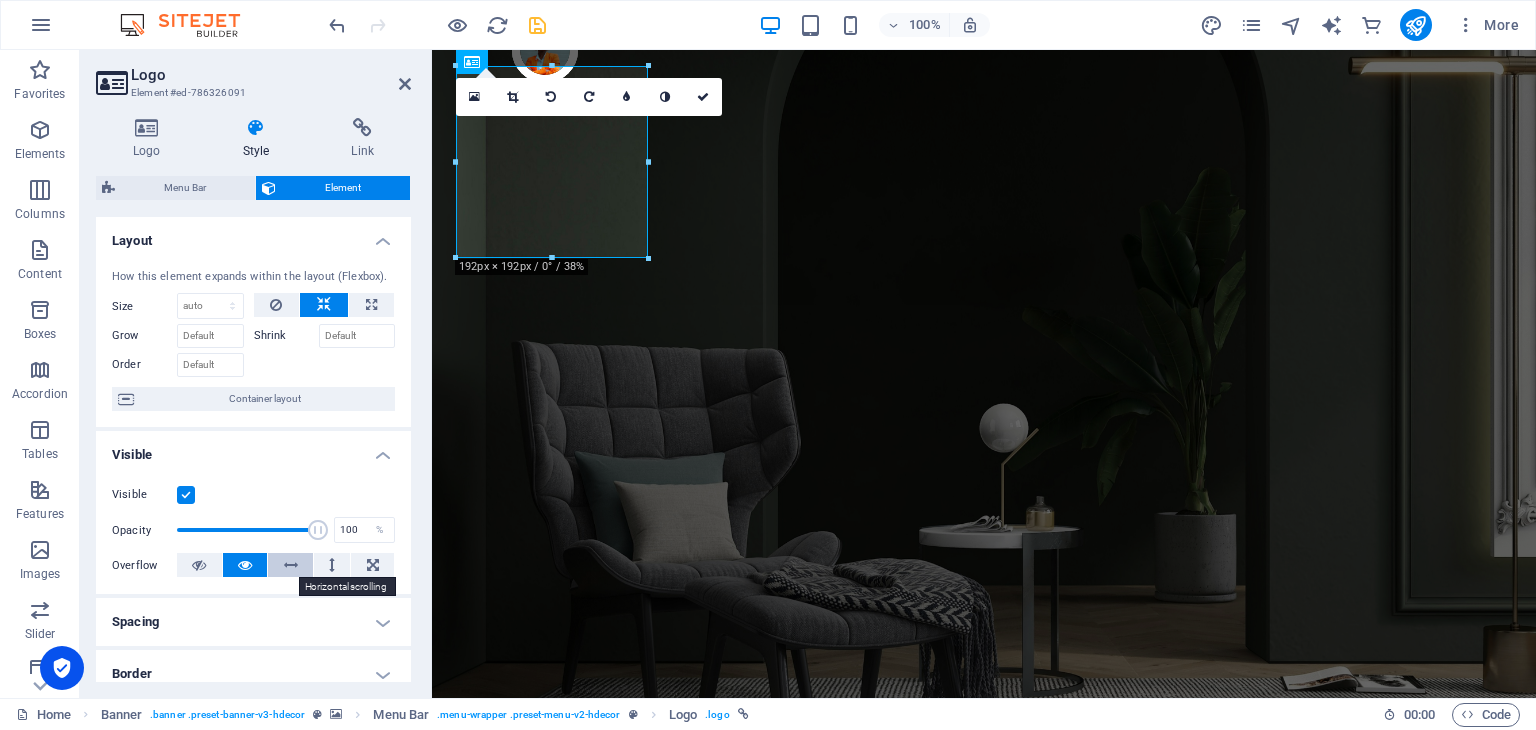 click at bounding box center (291, 565) 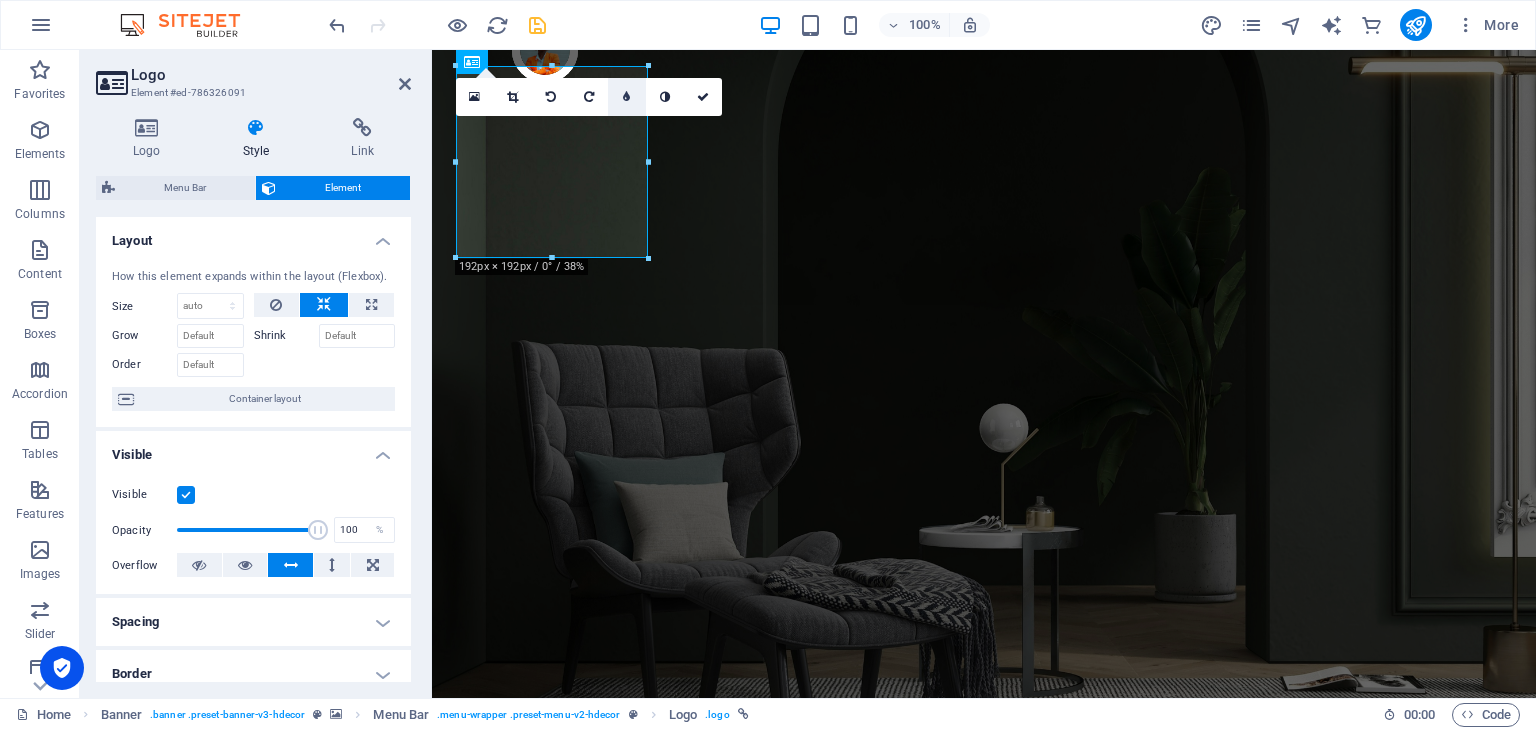 click at bounding box center (627, 97) 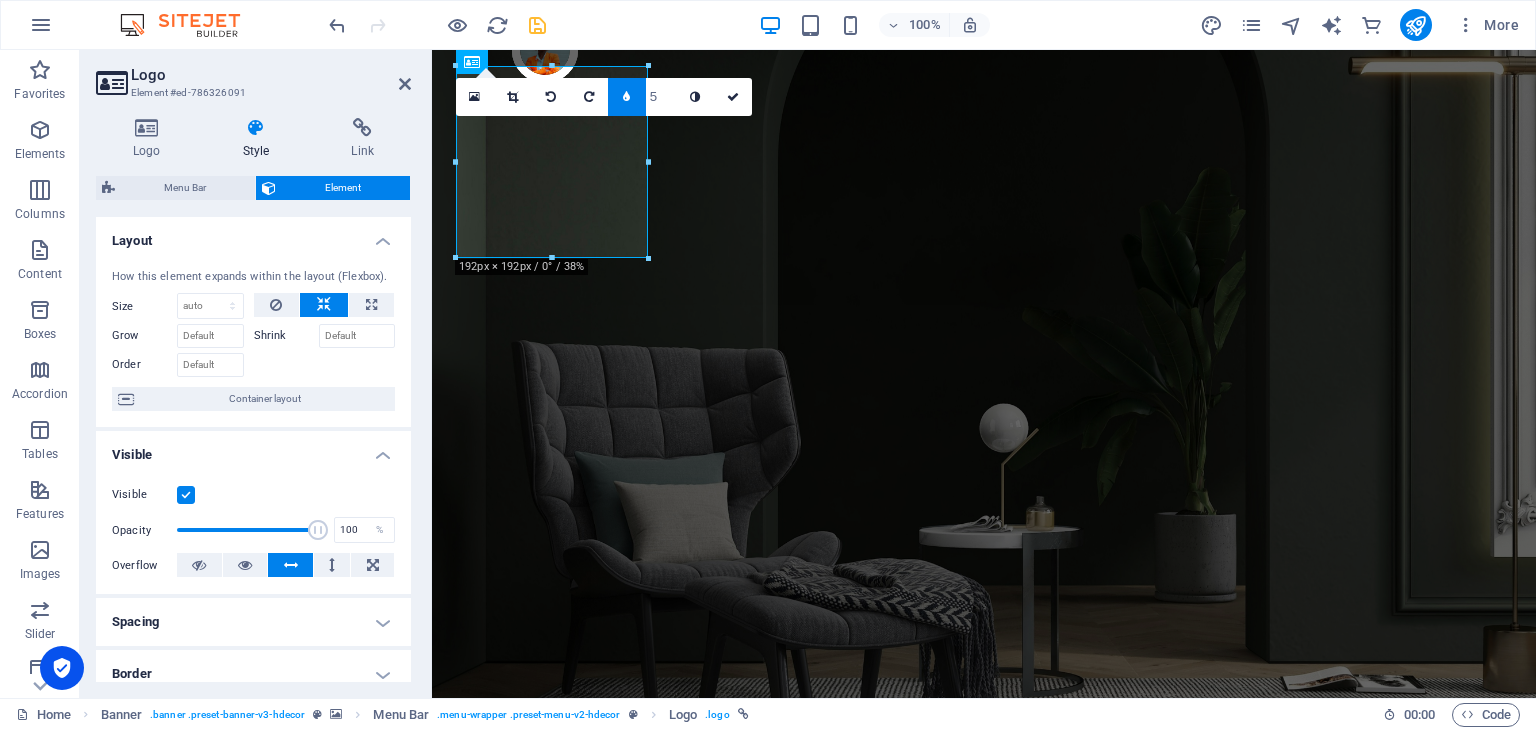 type on "6" 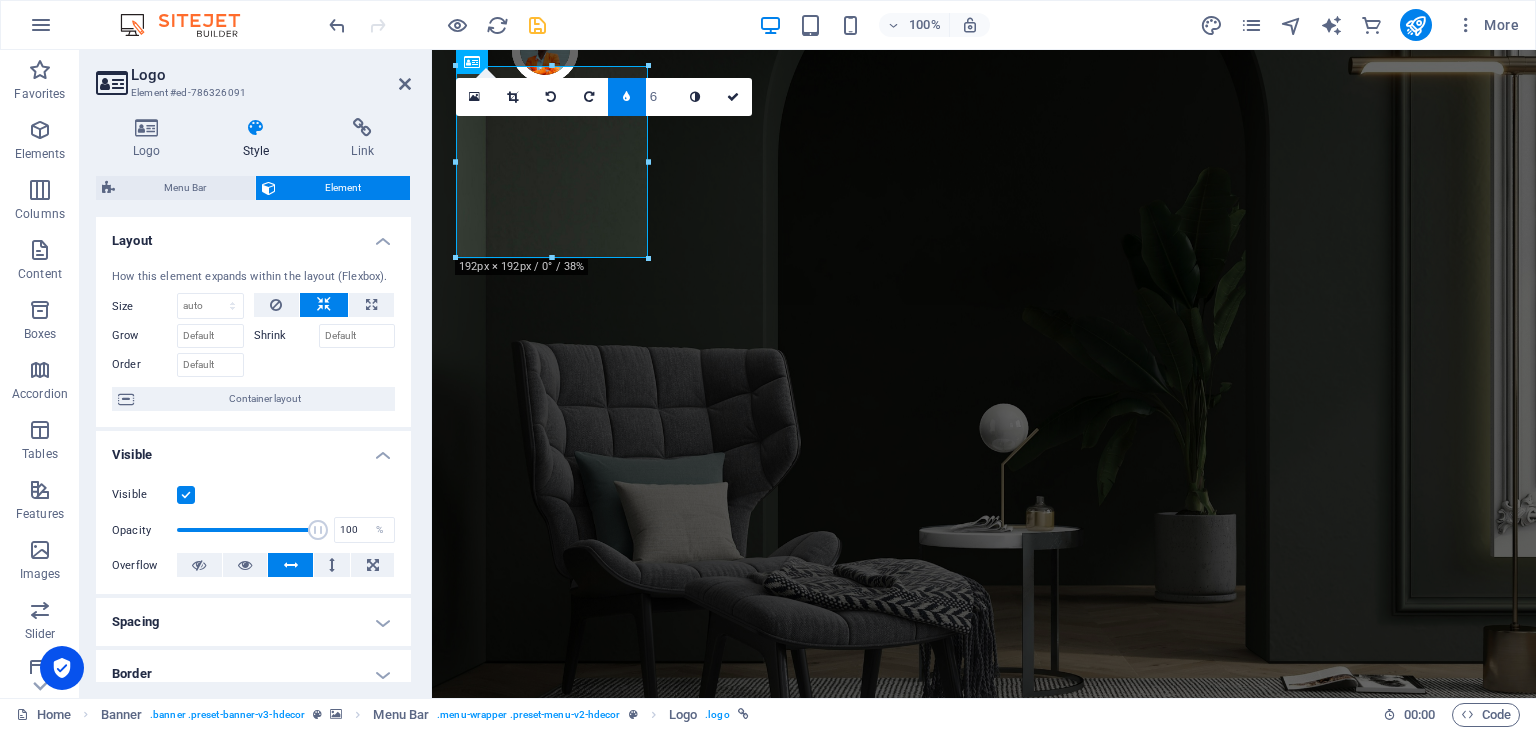 type on "7" 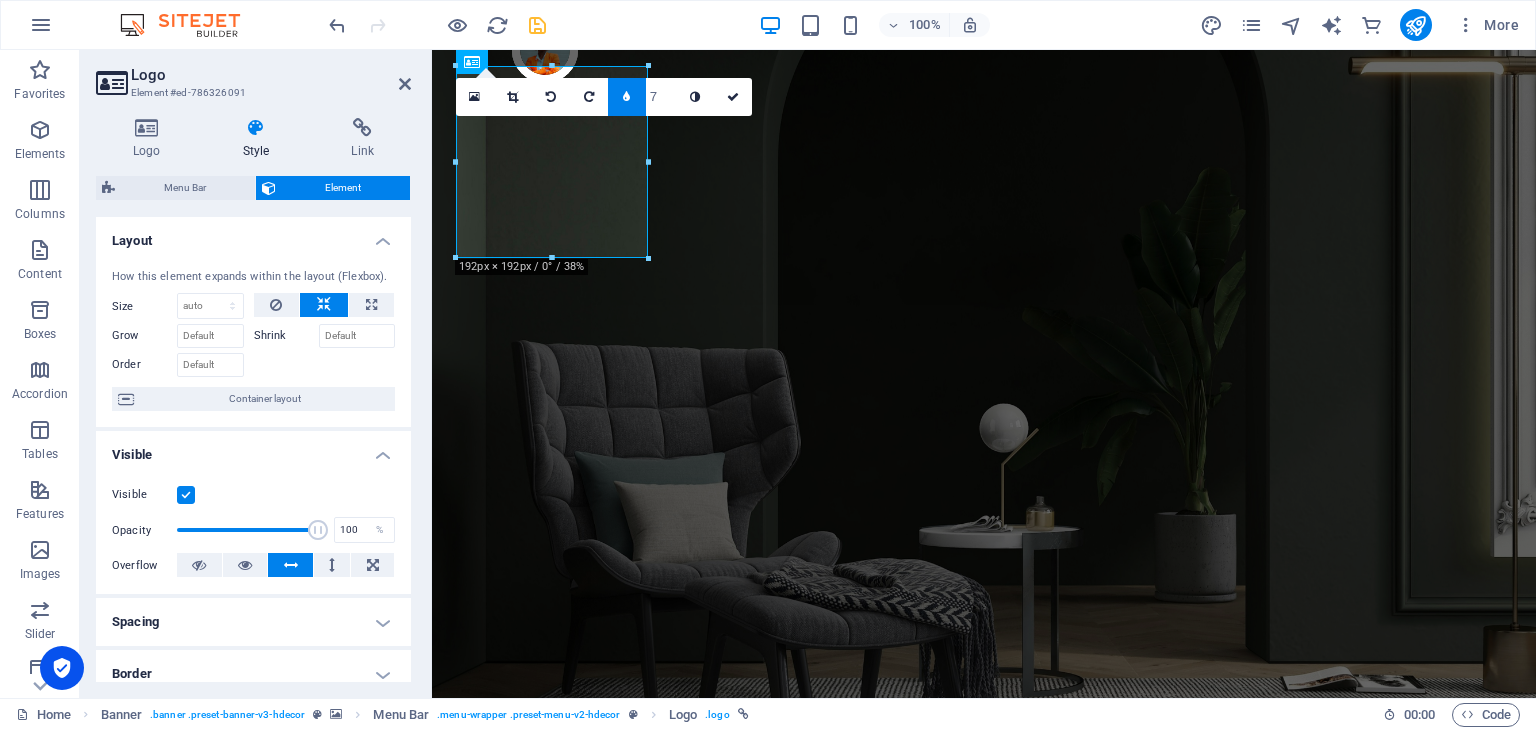 type on "8" 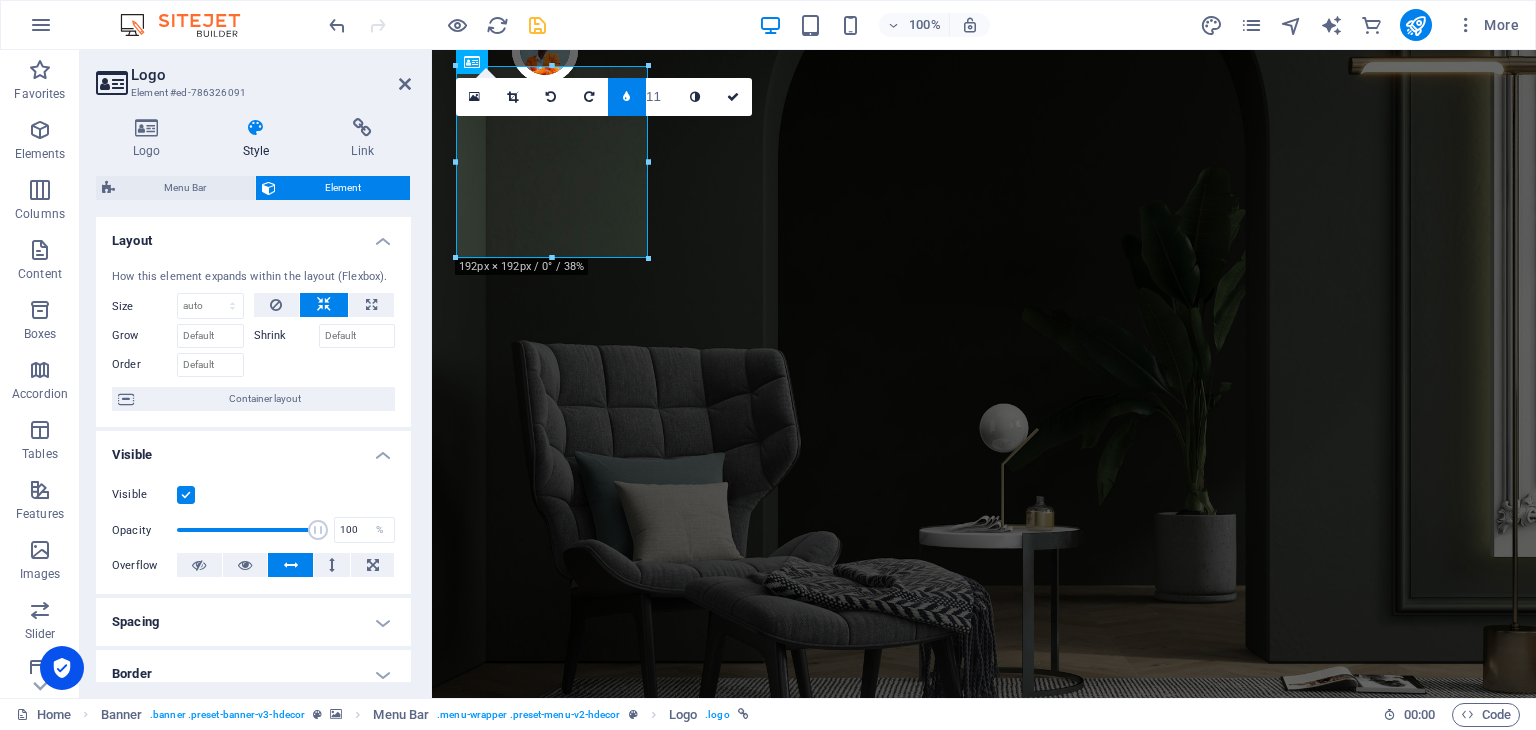 type on "12" 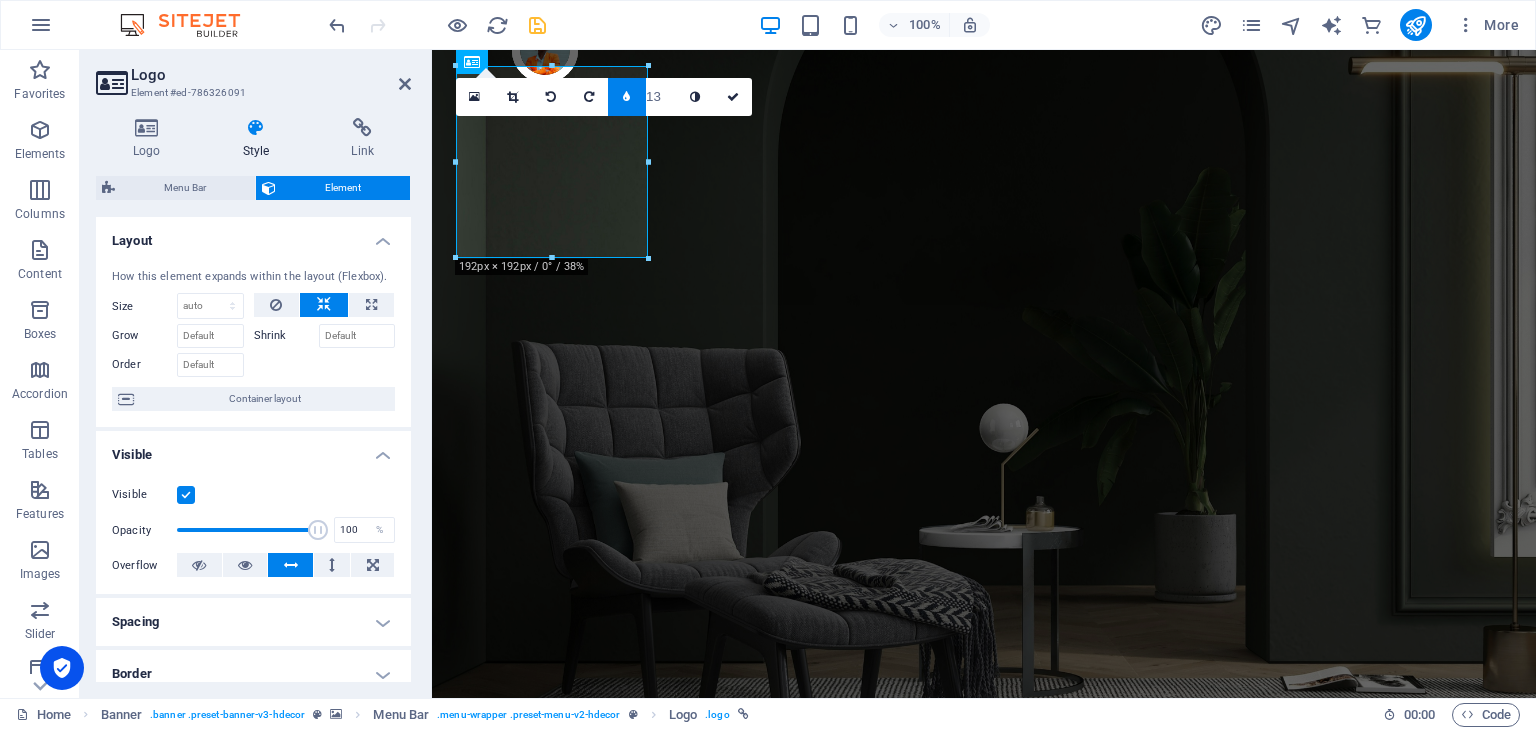 type on "12" 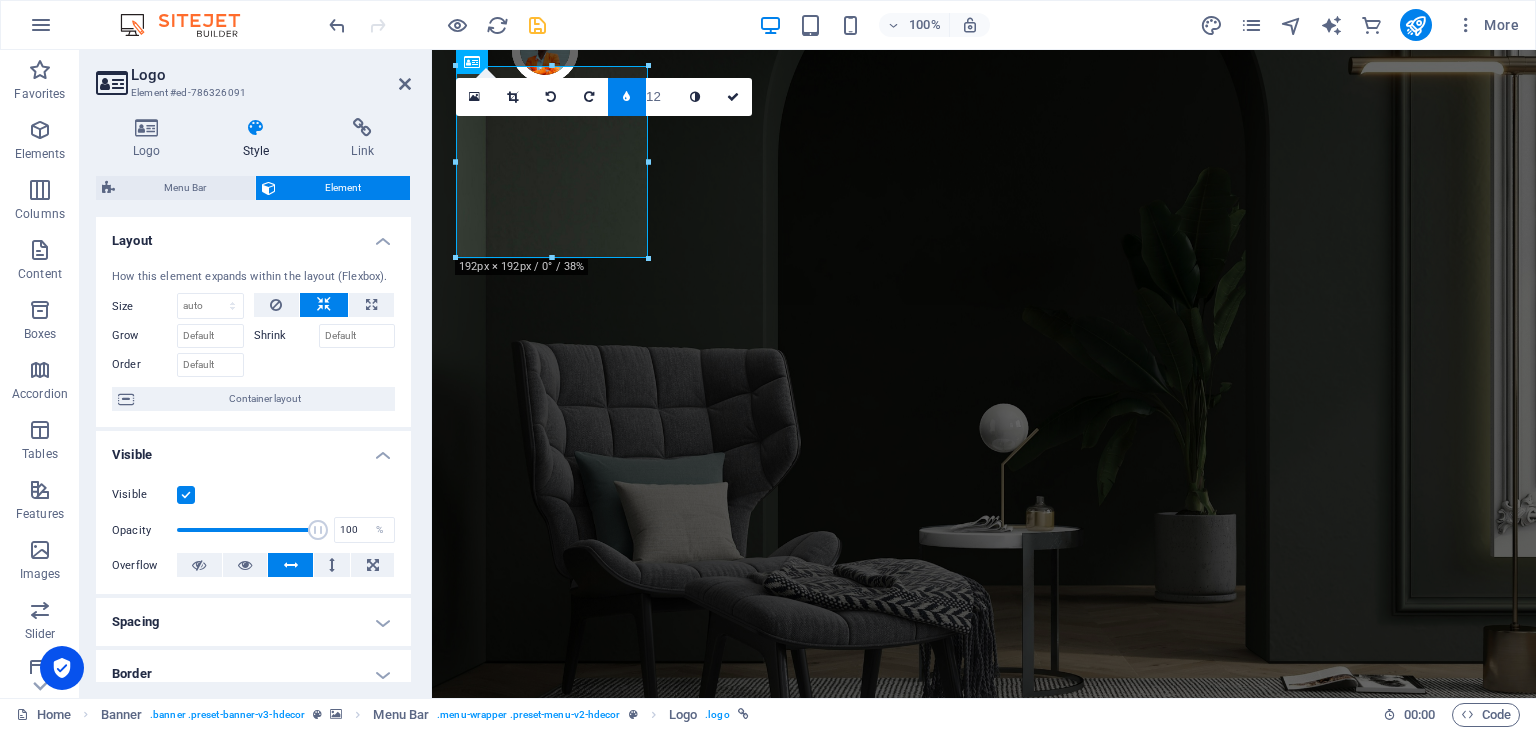 type on "13" 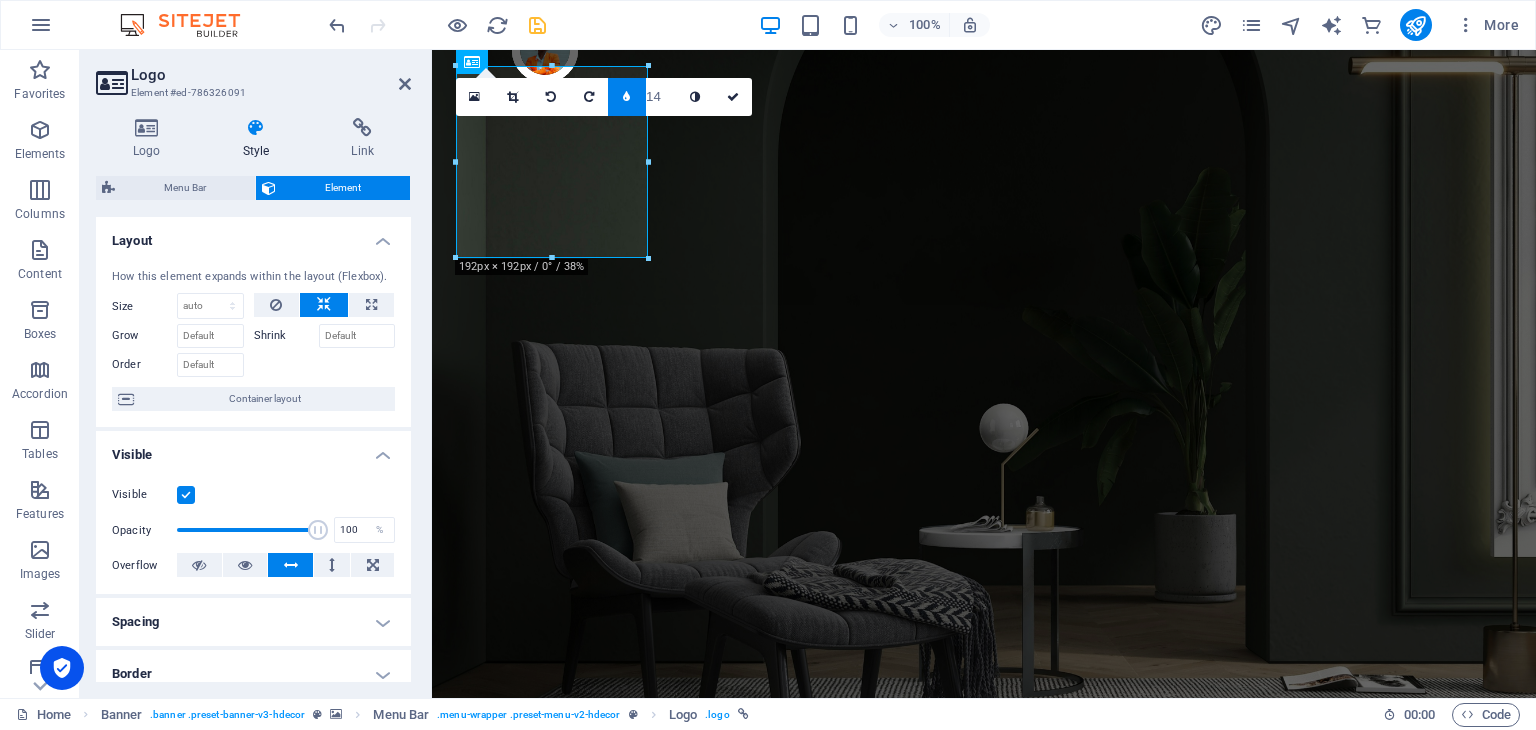 type on "13" 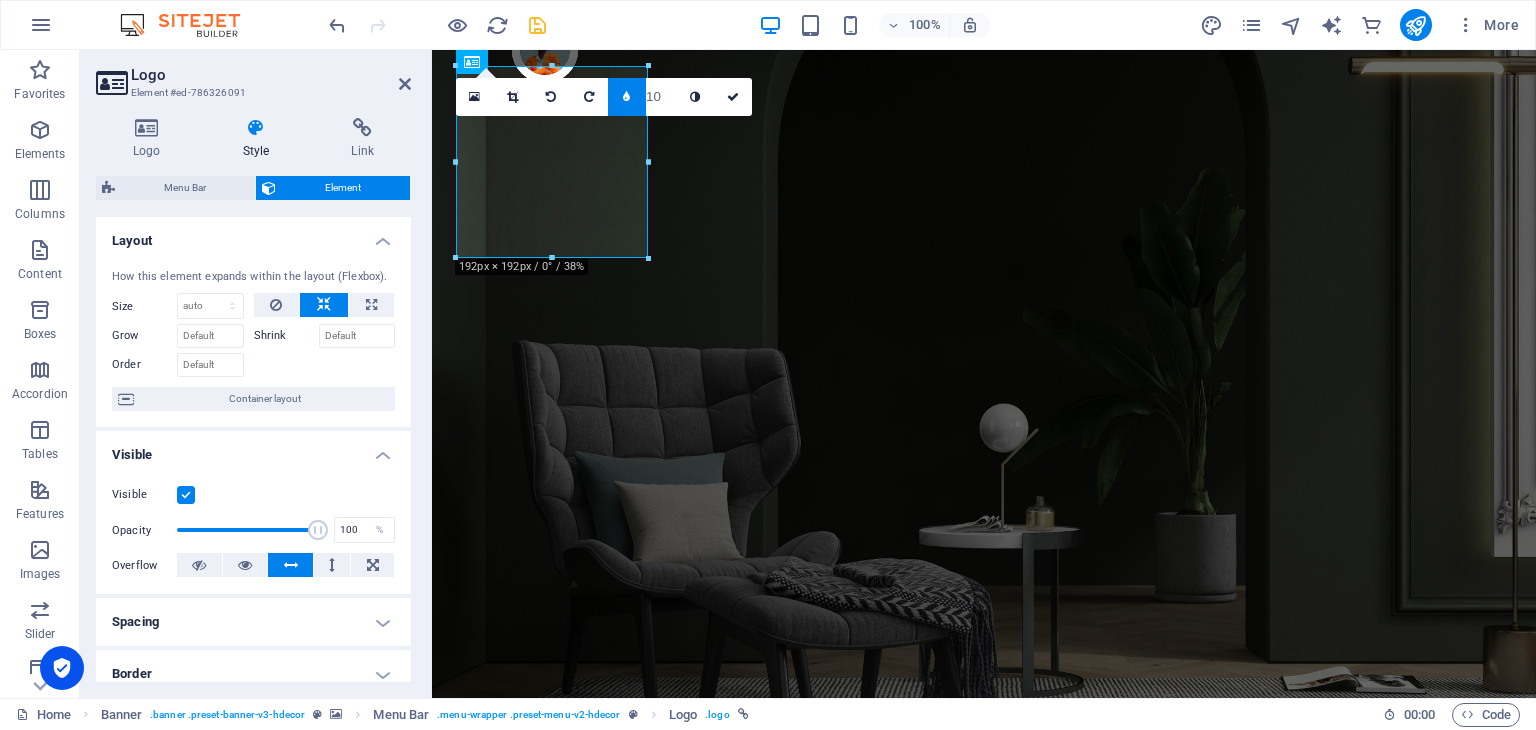 type on "9" 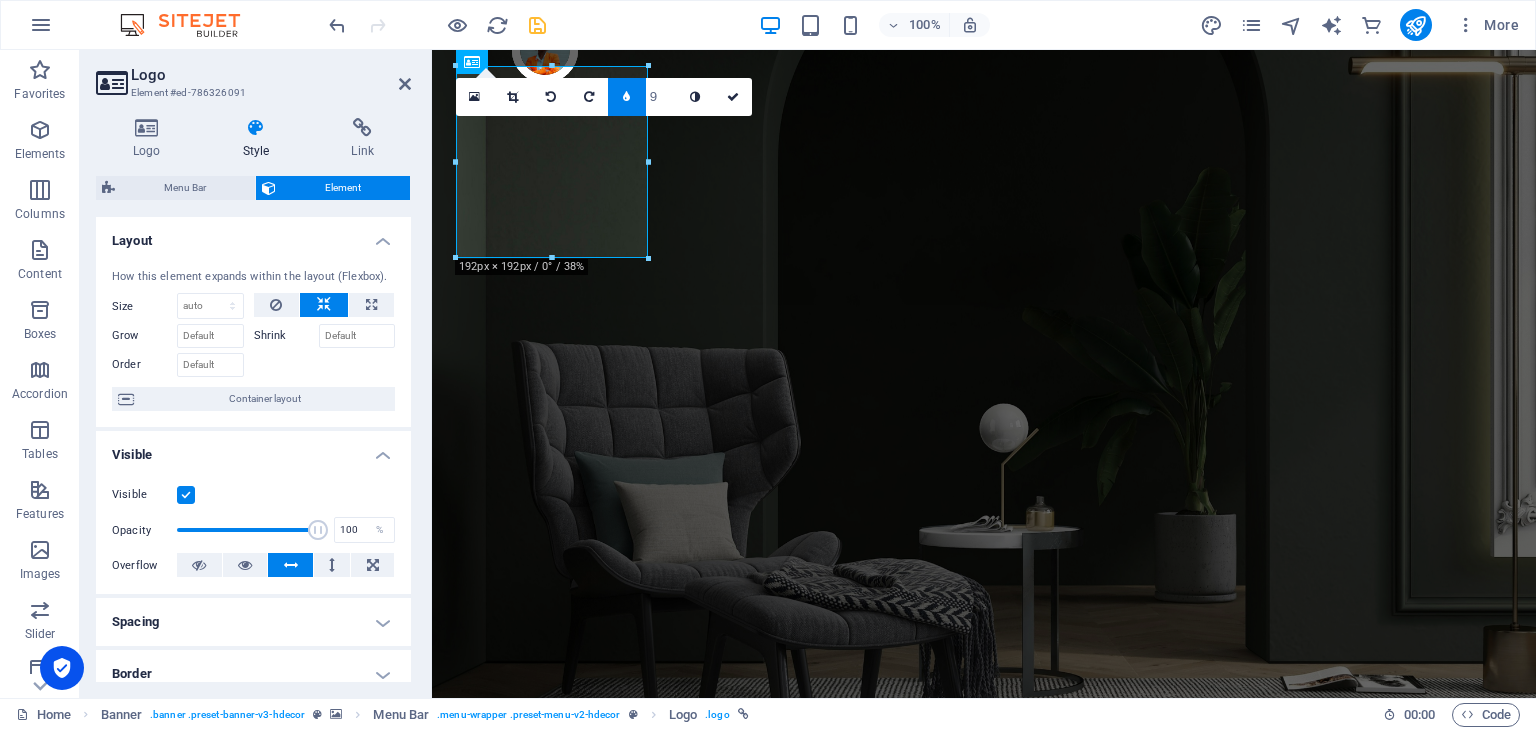 type on "8" 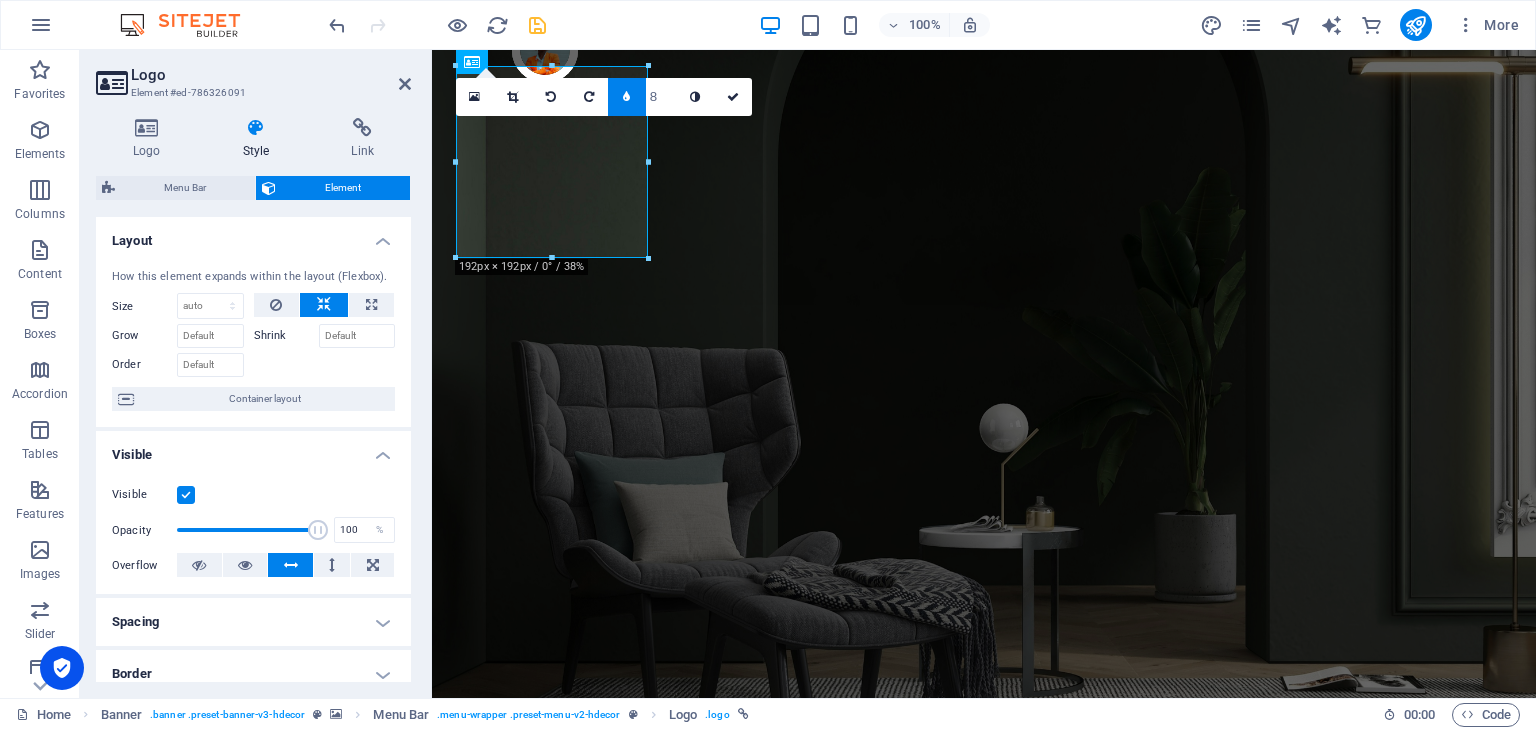 type on "7" 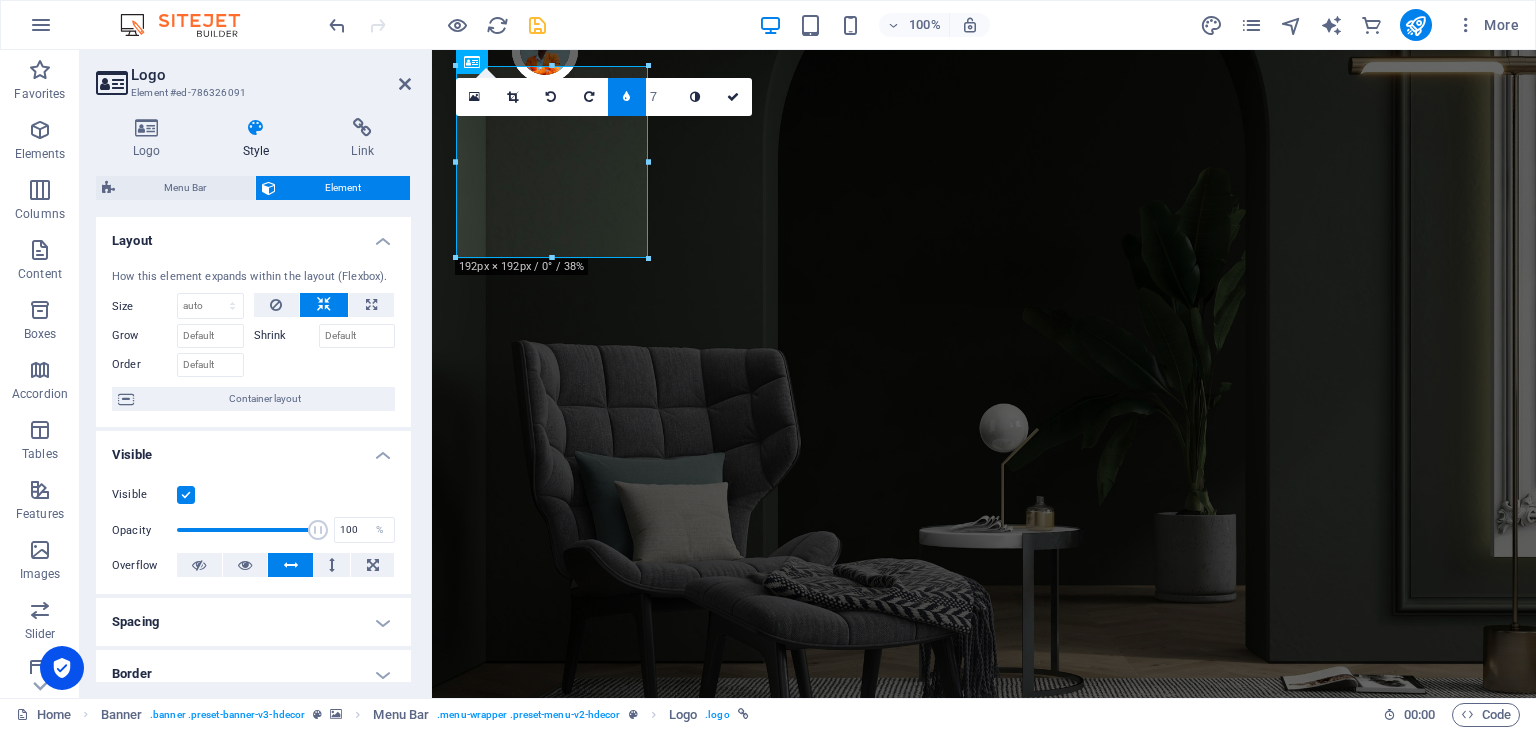 type on "6" 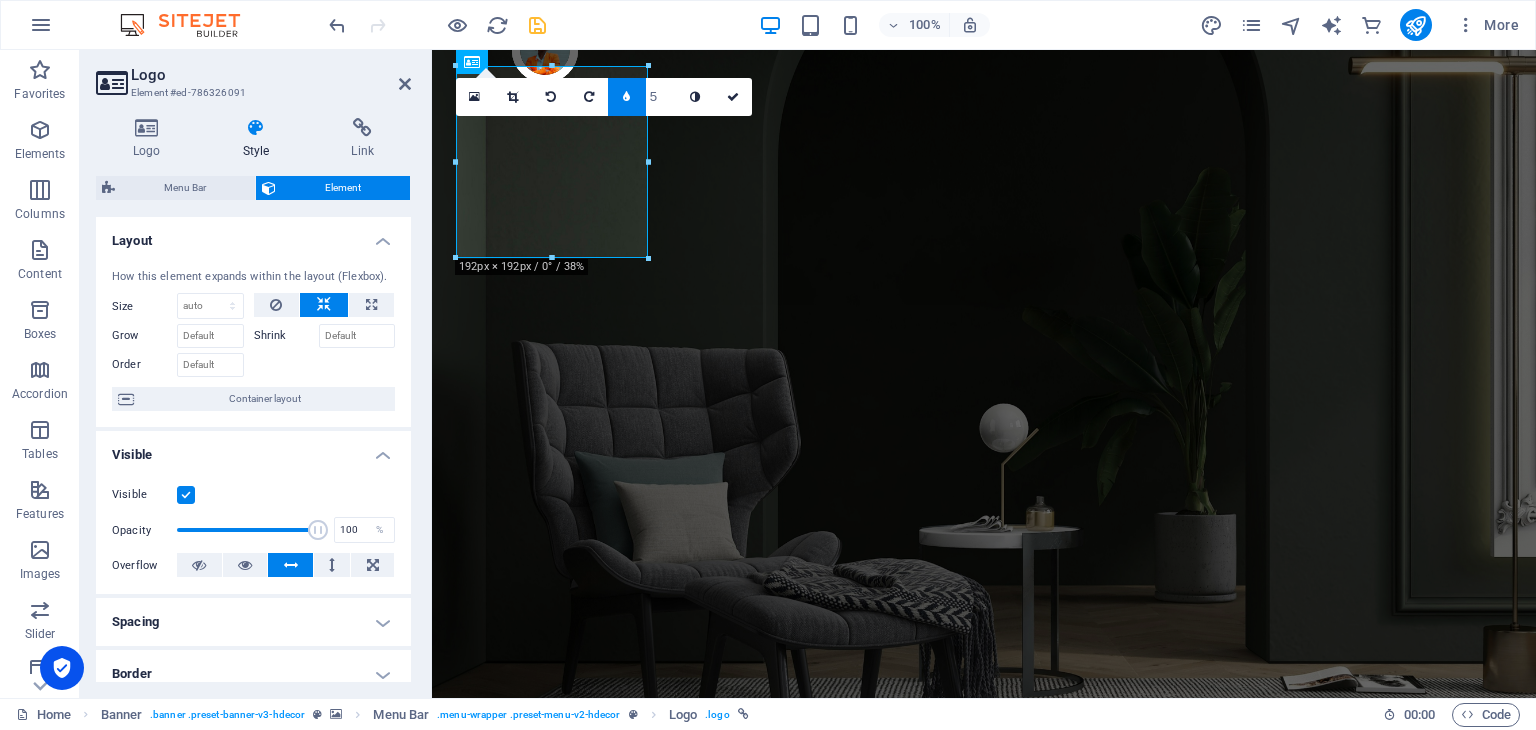 type on "4" 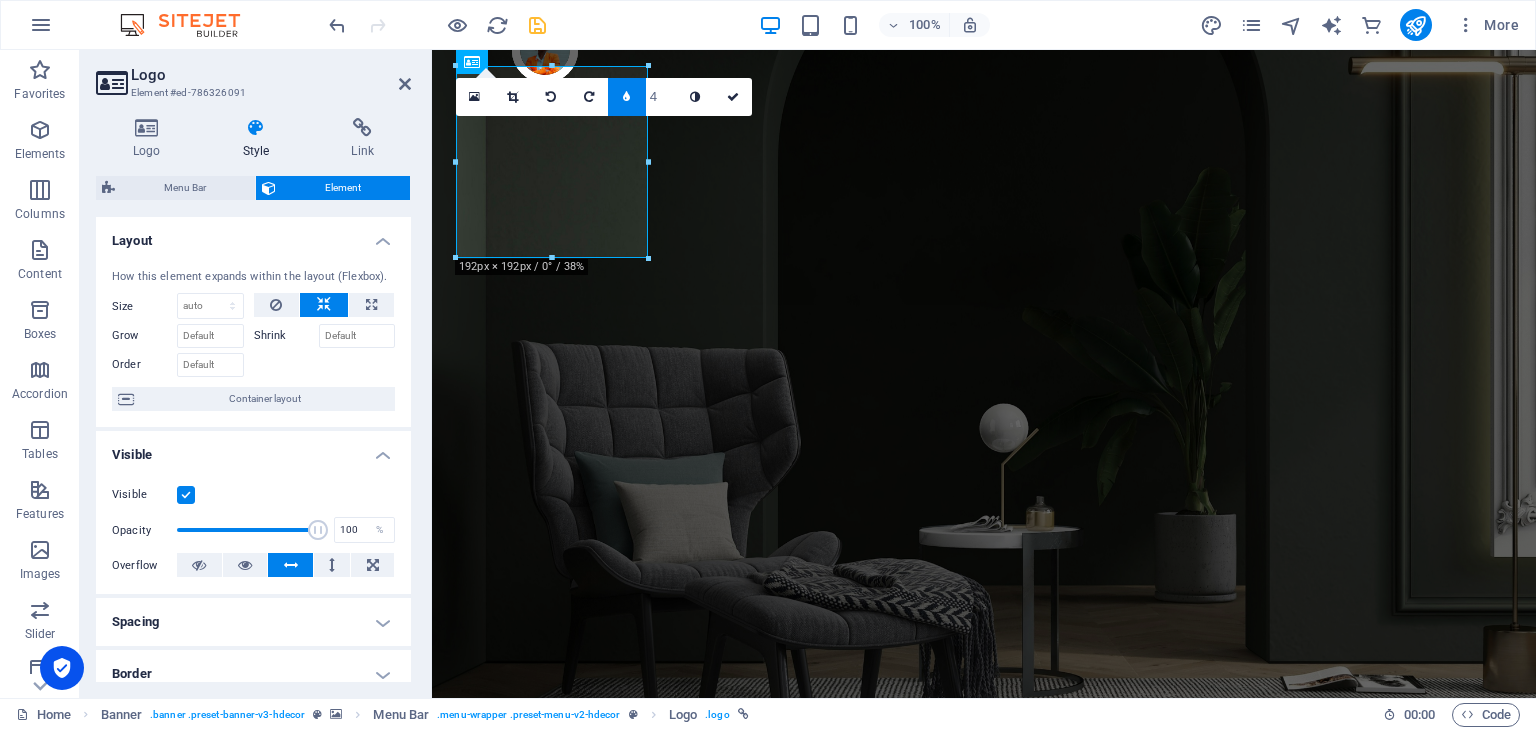 type on "3" 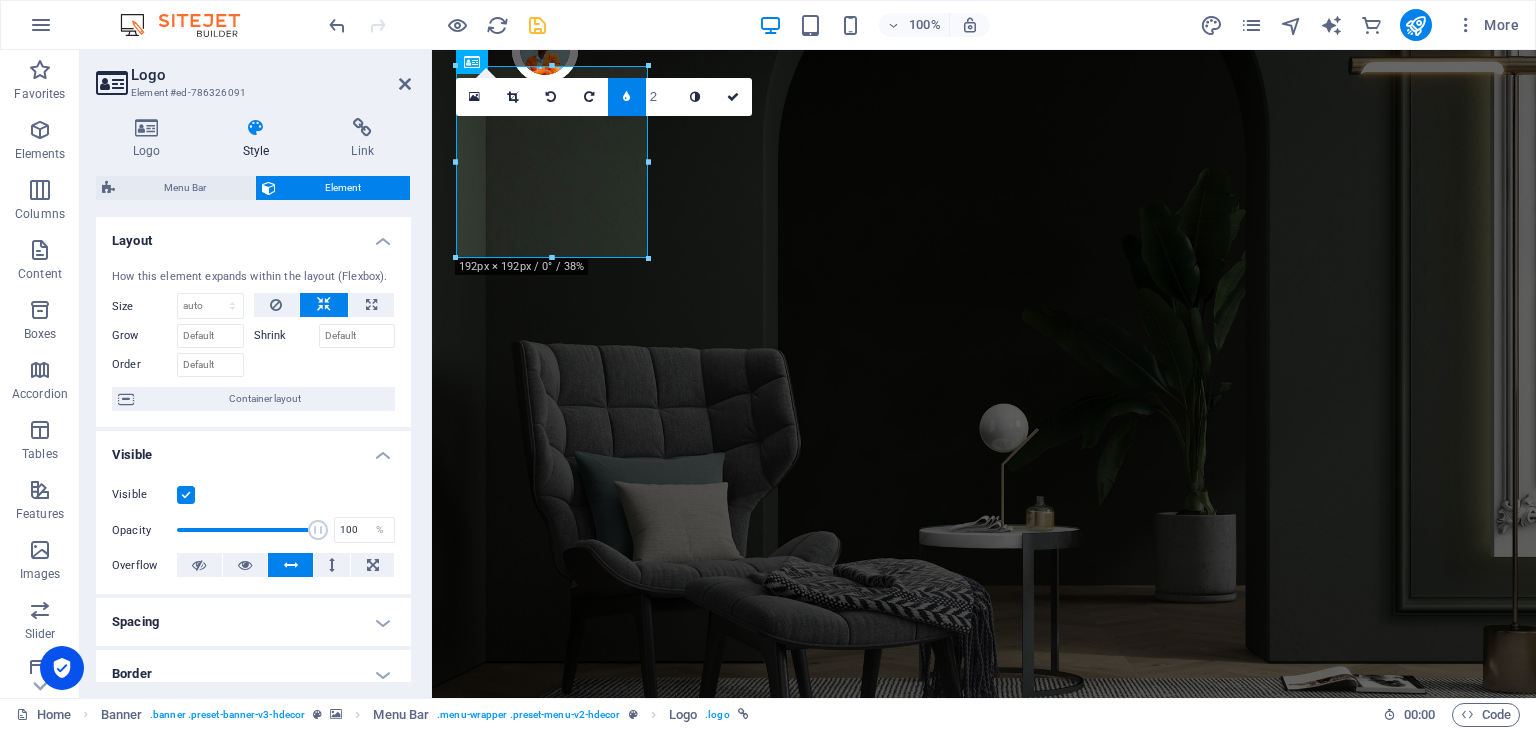 type on "1" 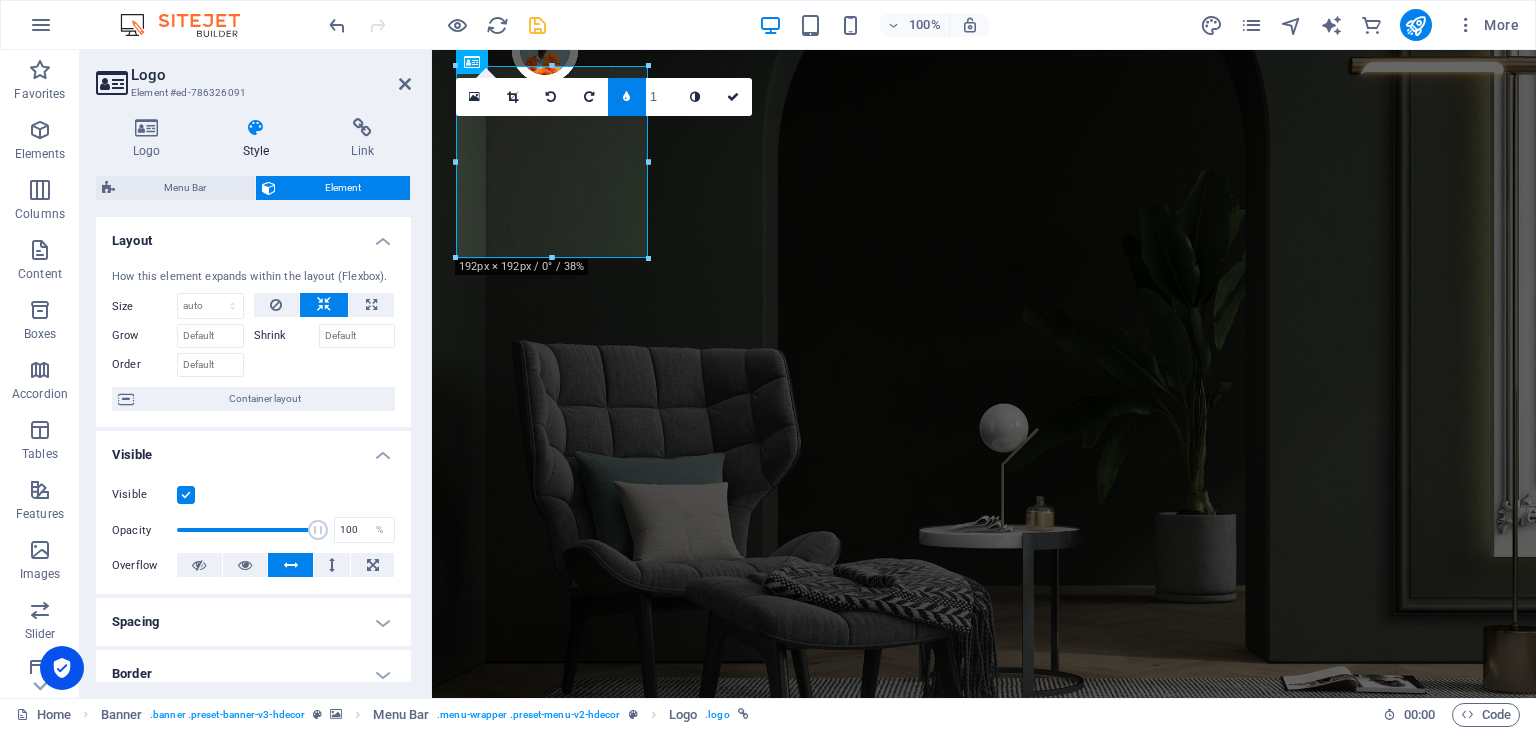 click on "1" at bounding box center (661, 96) 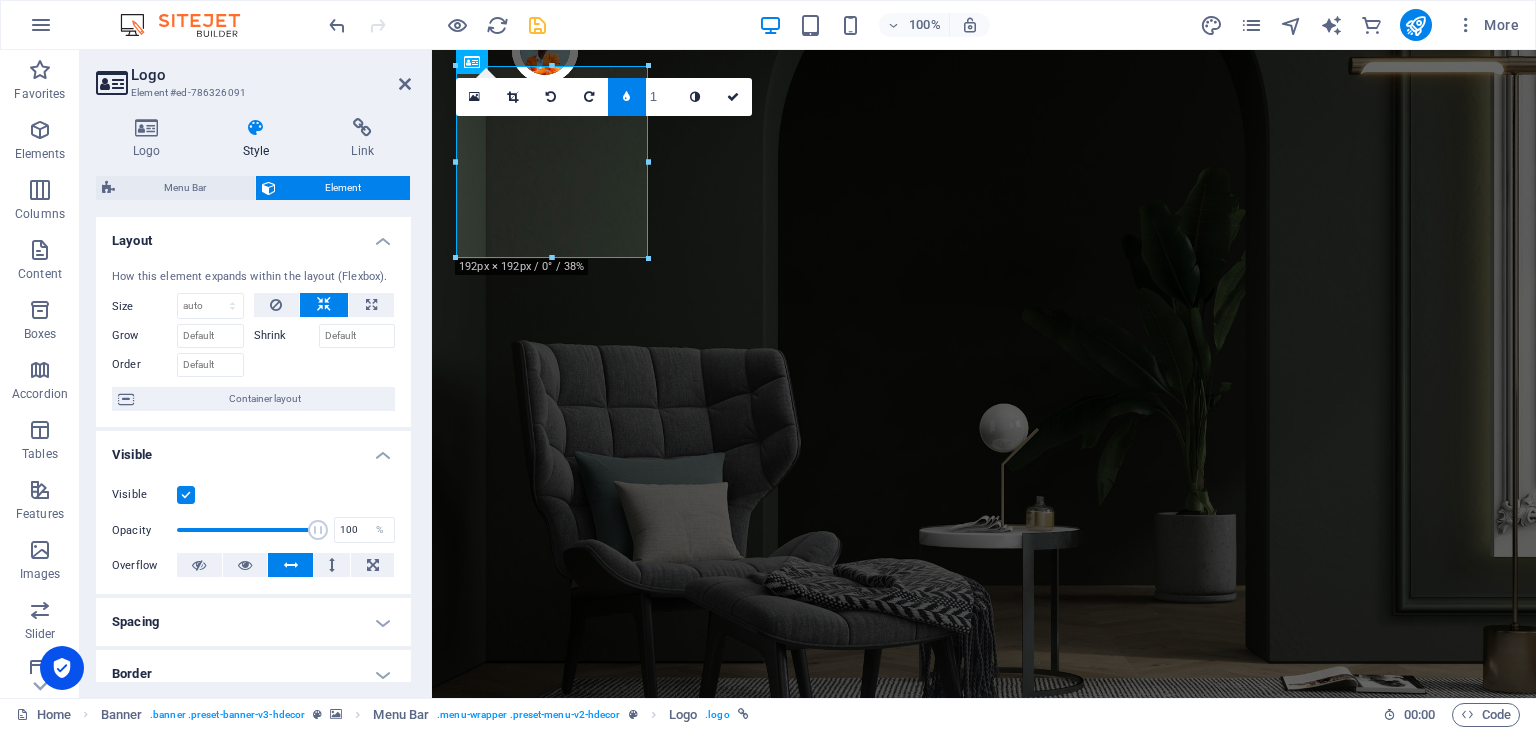 click on "1" at bounding box center [661, 96] 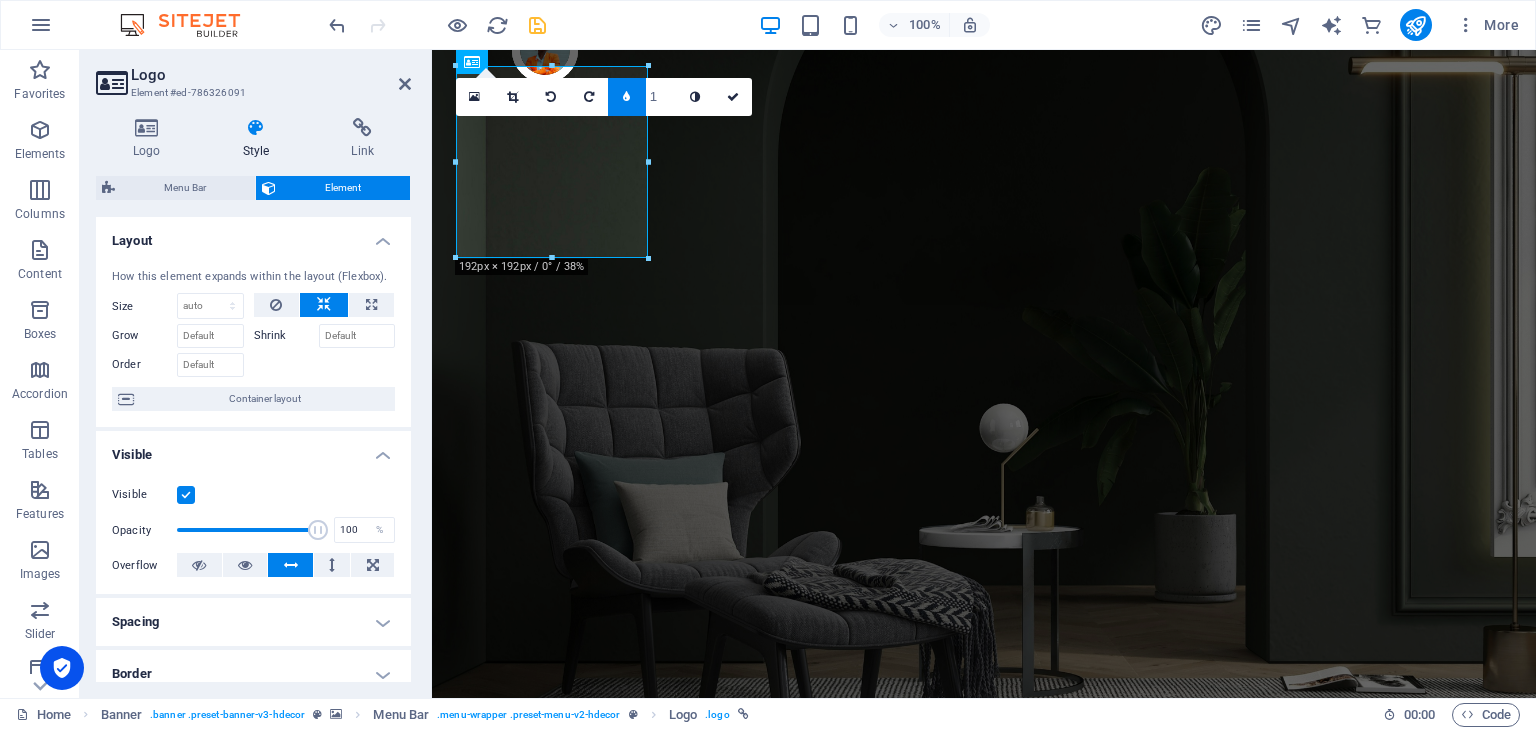 click on "1" at bounding box center [661, 96] 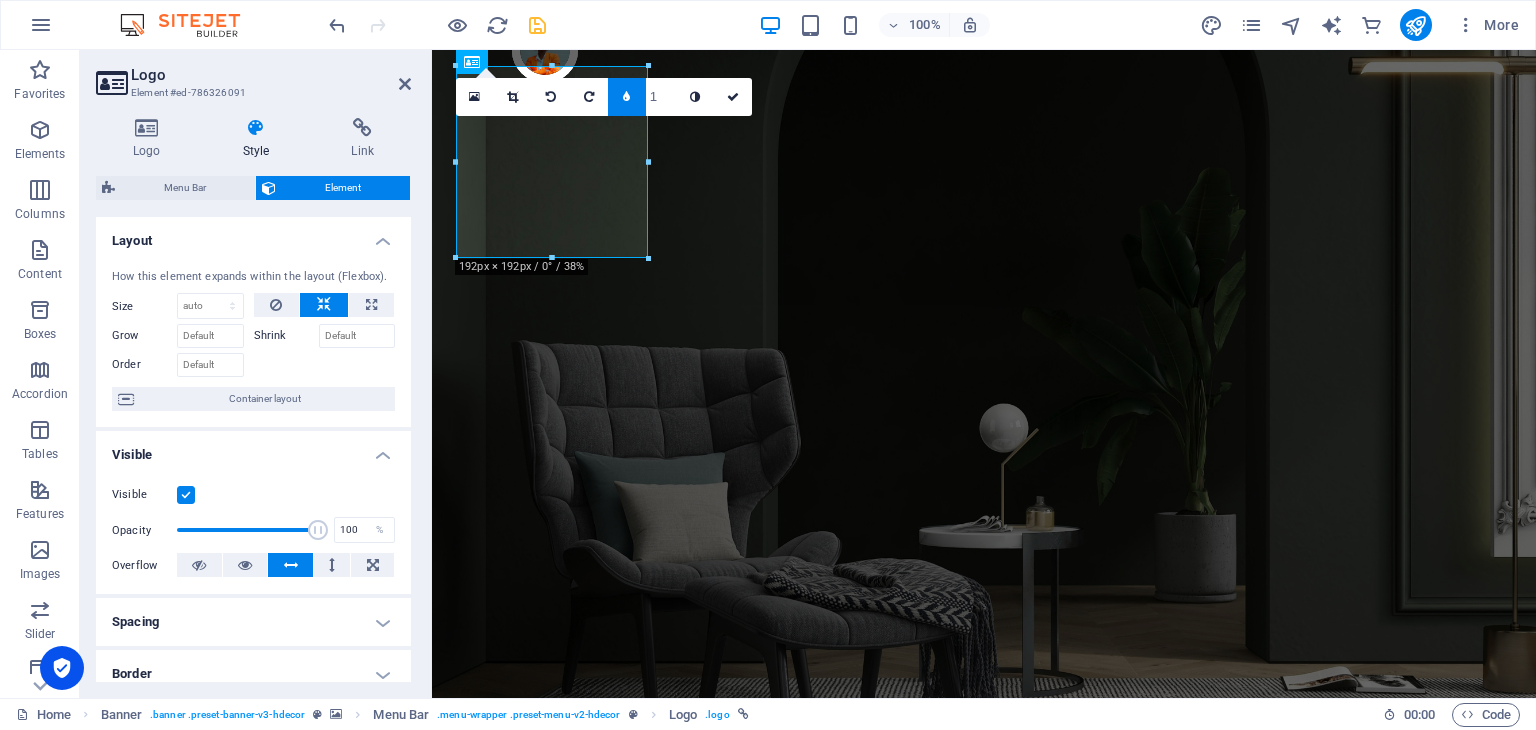 click on "1" at bounding box center [661, 96] 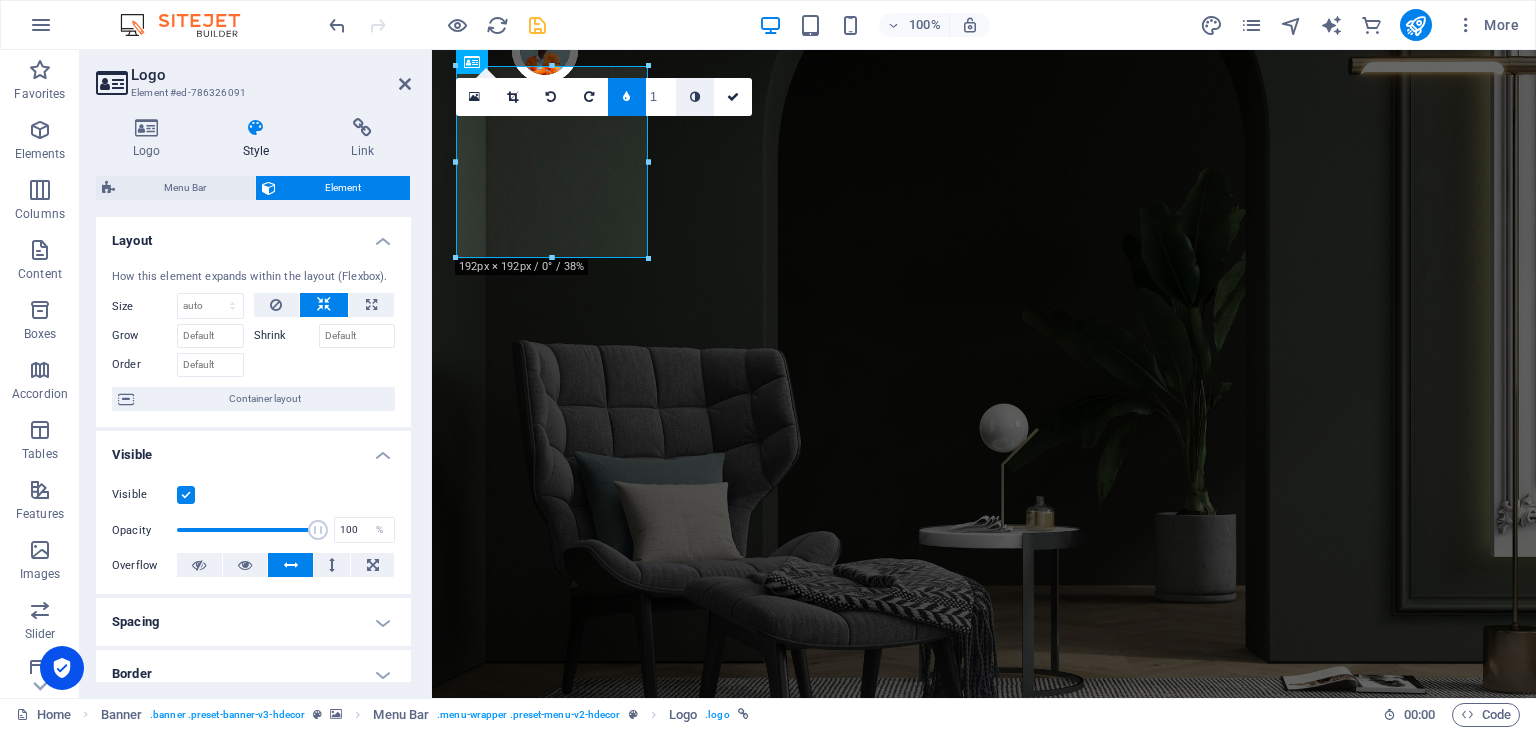 click at bounding box center (695, 97) 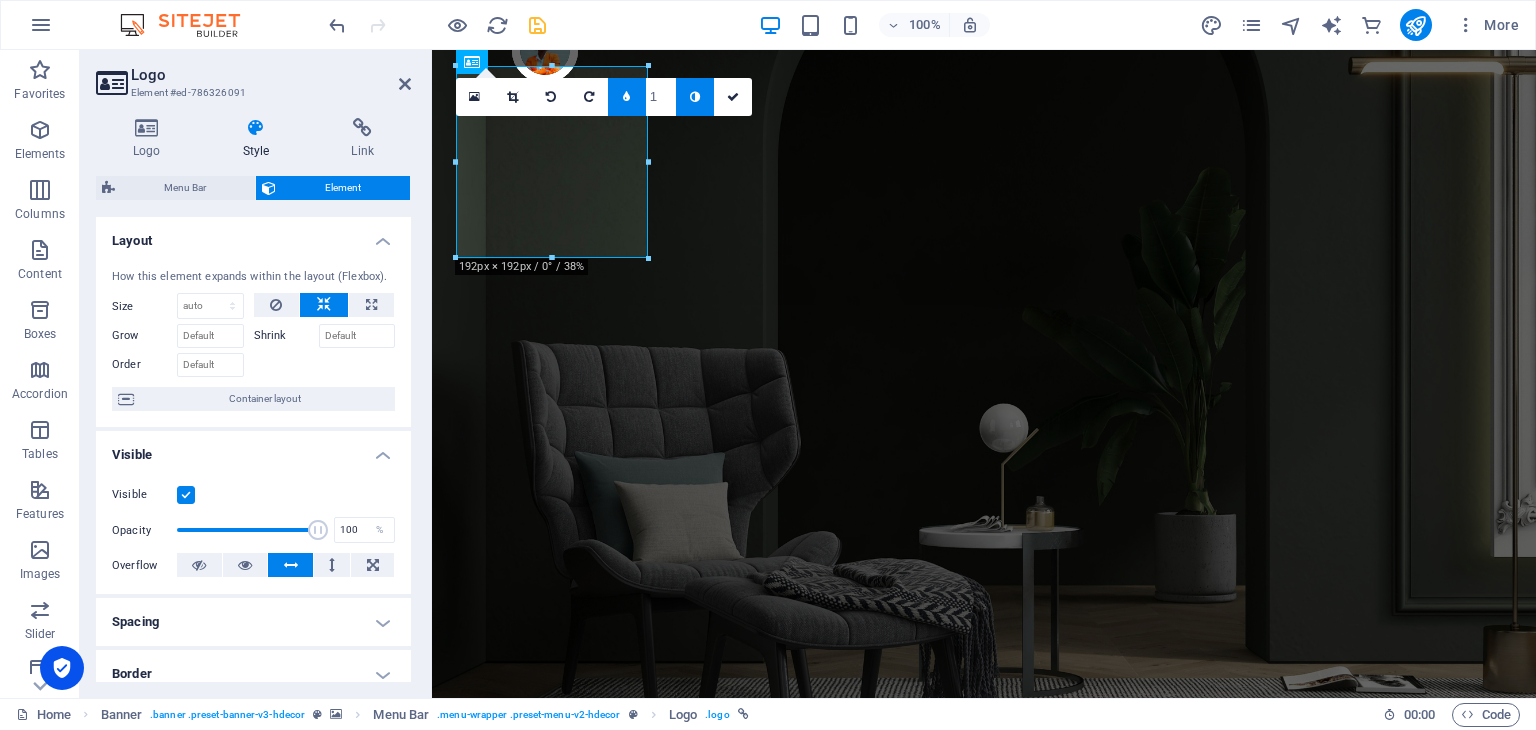click at bounding box center (695, 97) 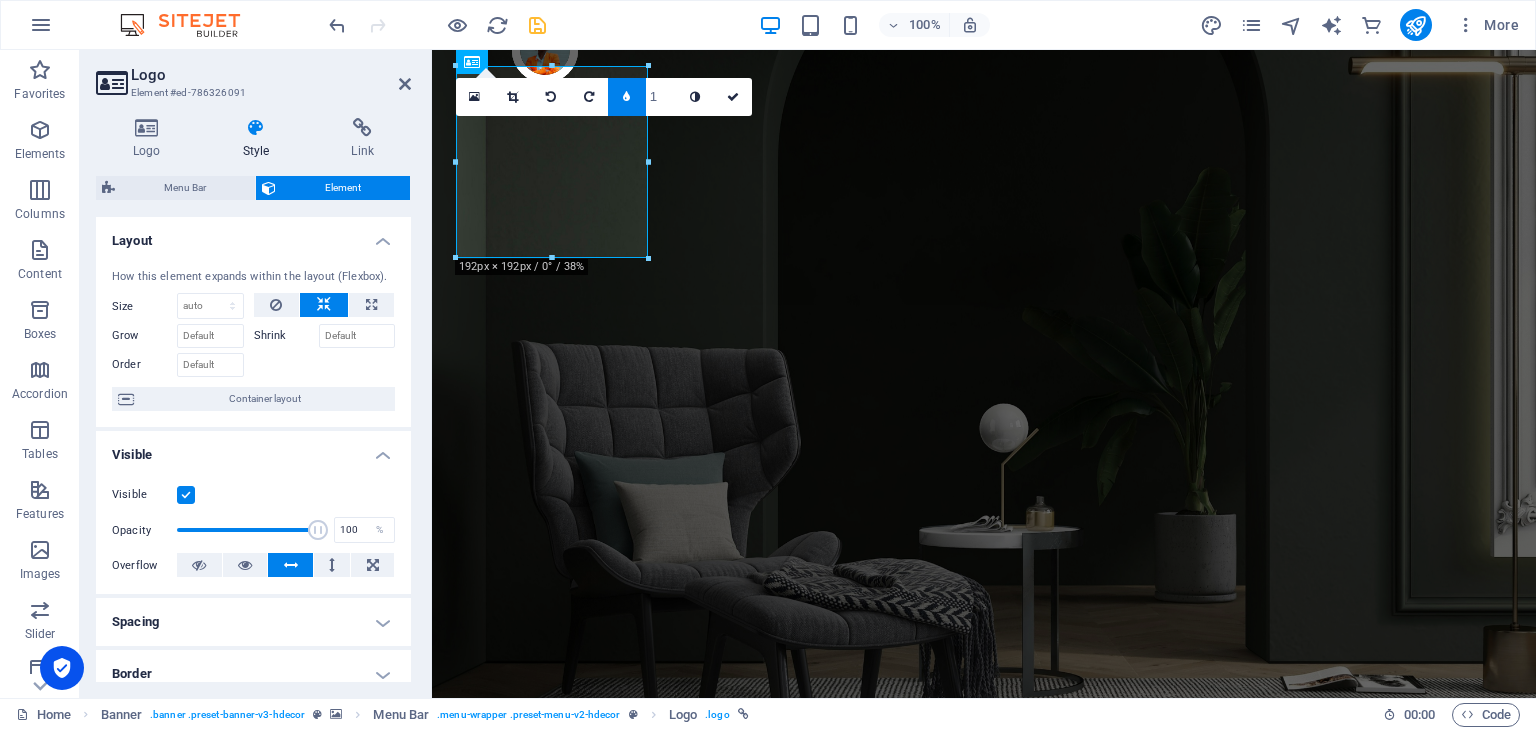 click at bounding box center (626, 97) 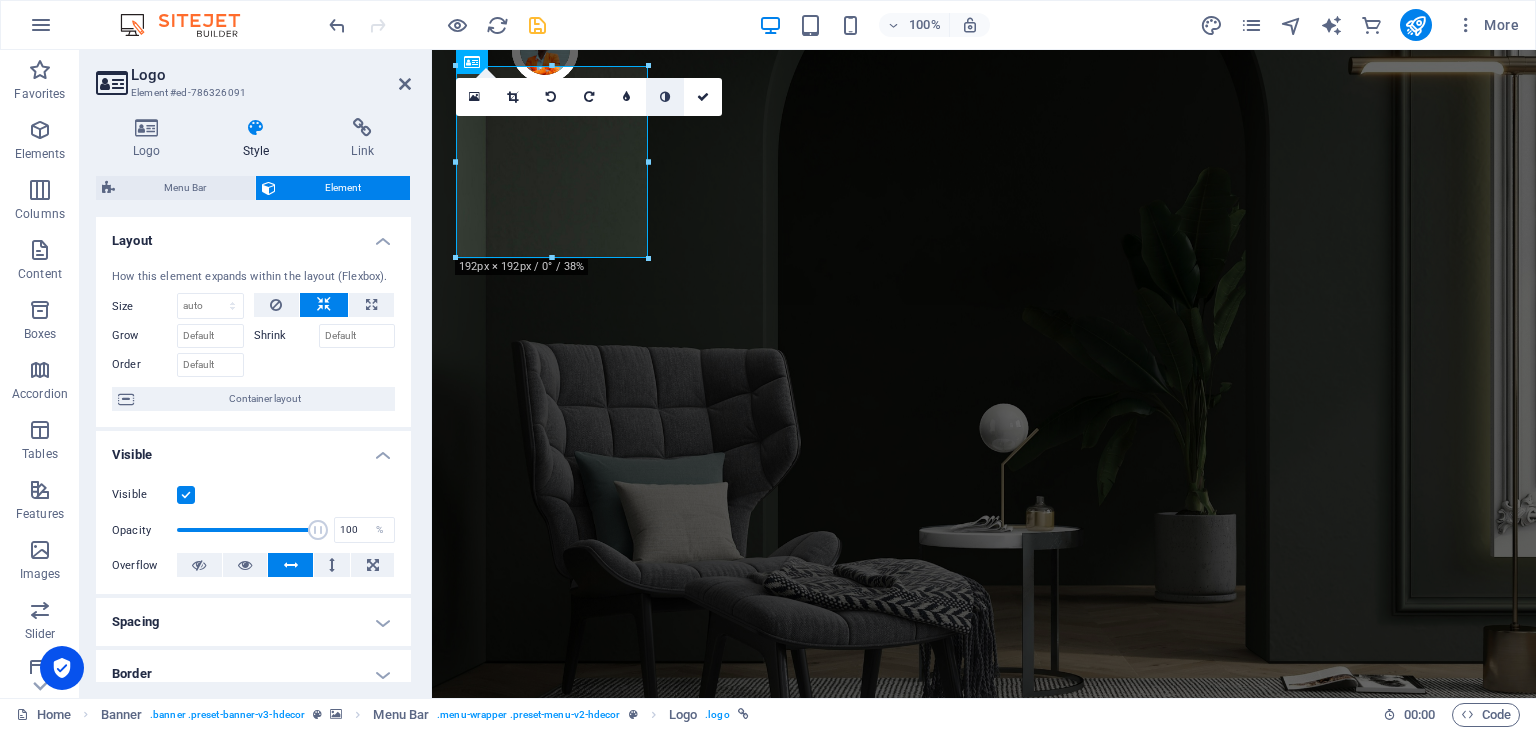 click at bounding box center [665, 97] 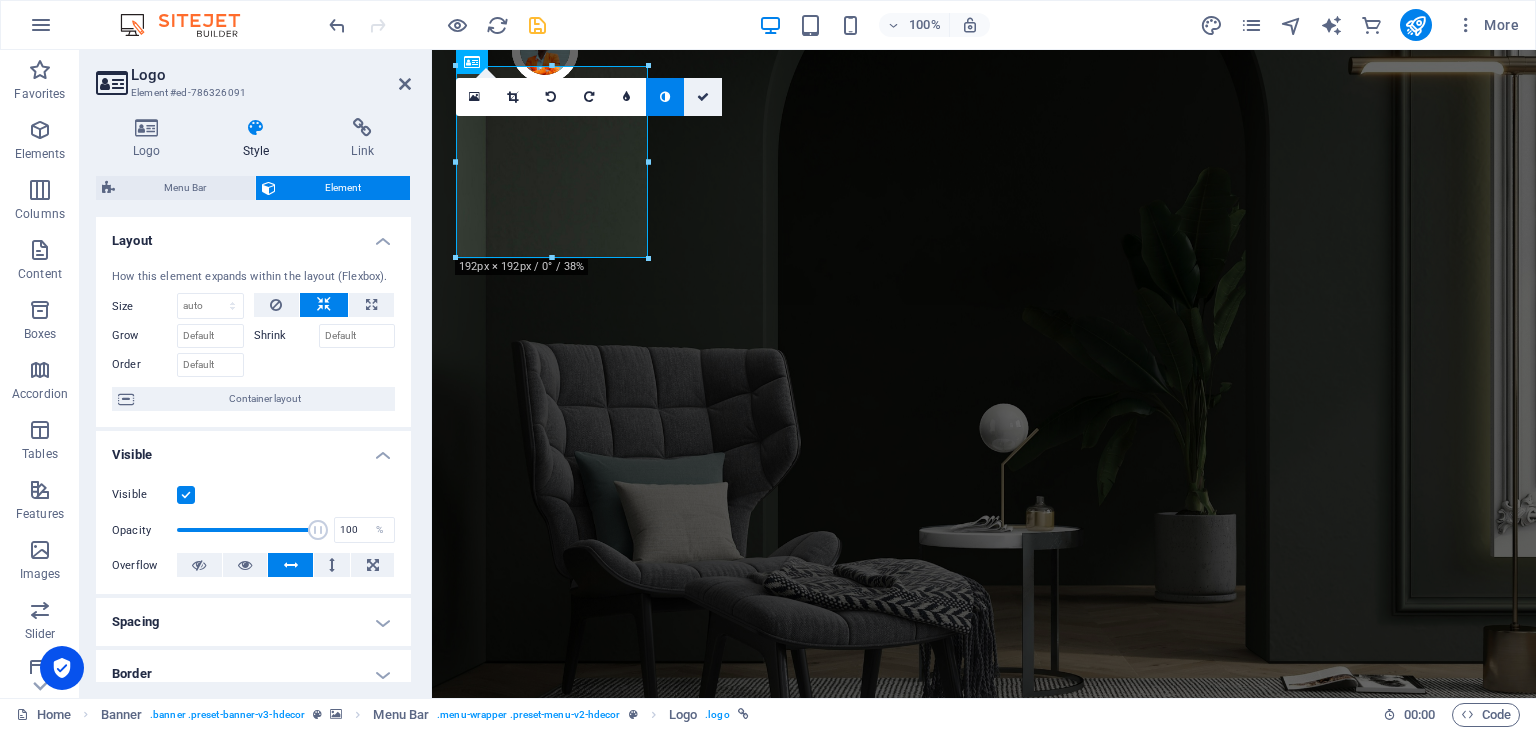 click at bounding box center (703, 97) 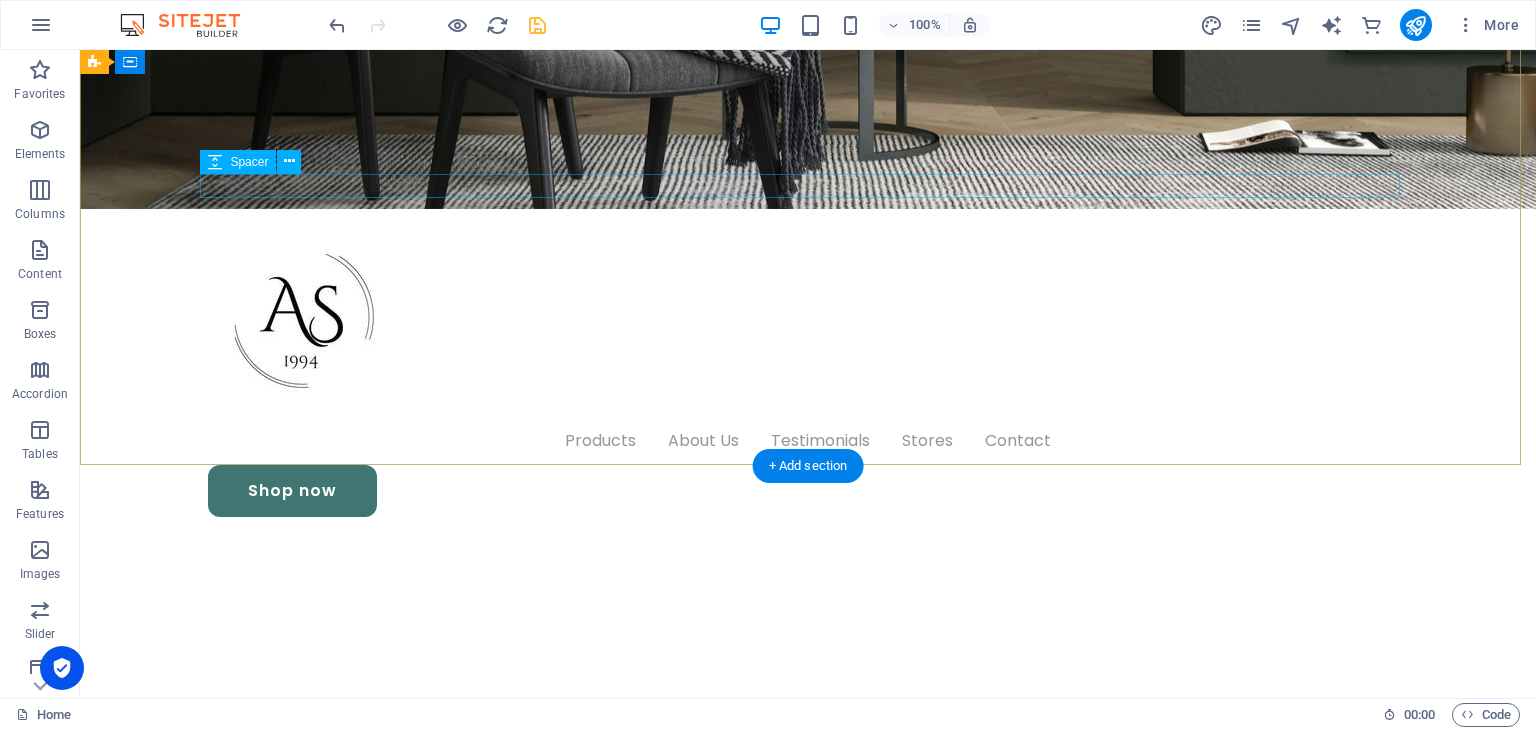 scroll, scrollTop: 0, scrollLeft: 0, axis: both 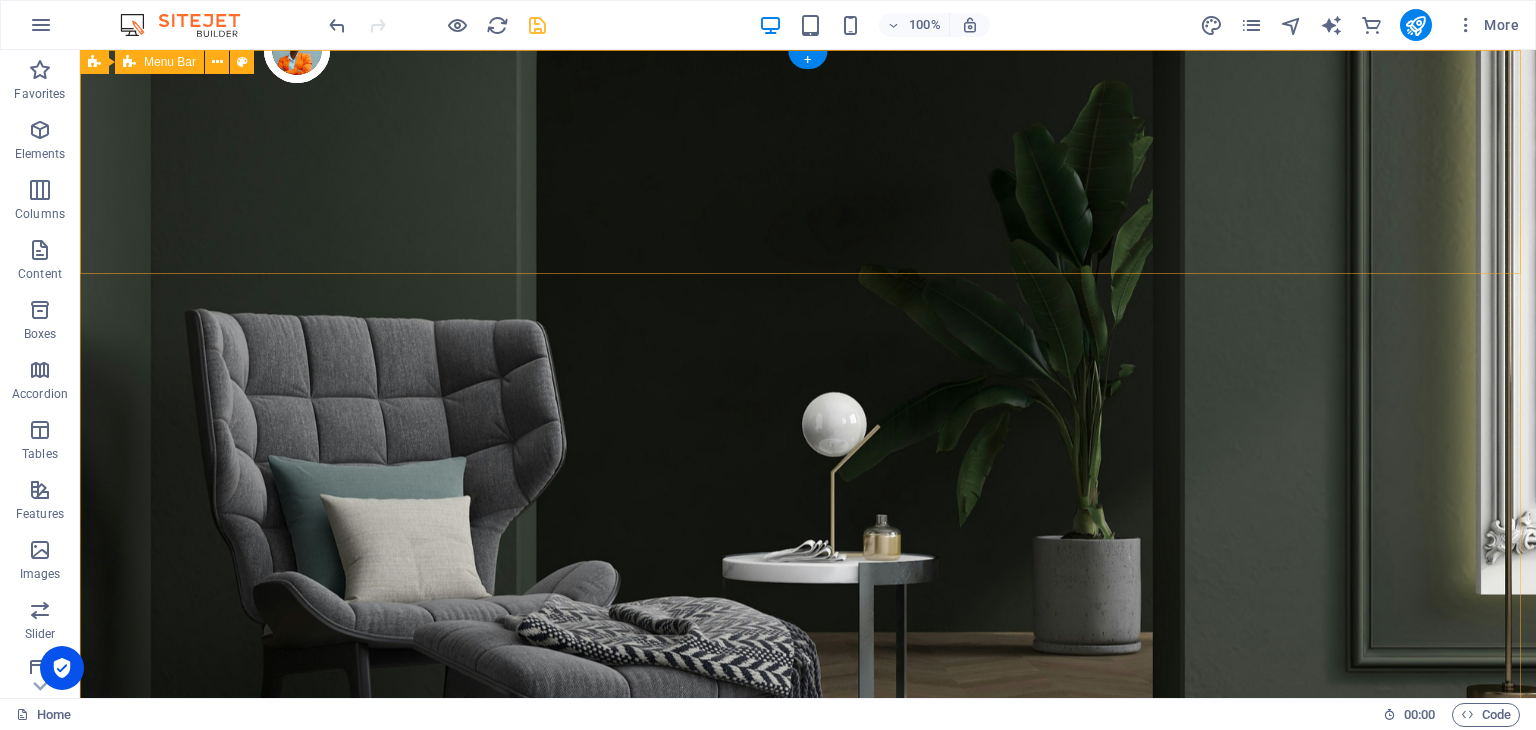 click on "Products About Us Testimonials Stores Contact Shop now" at bounding box center (808, 990) 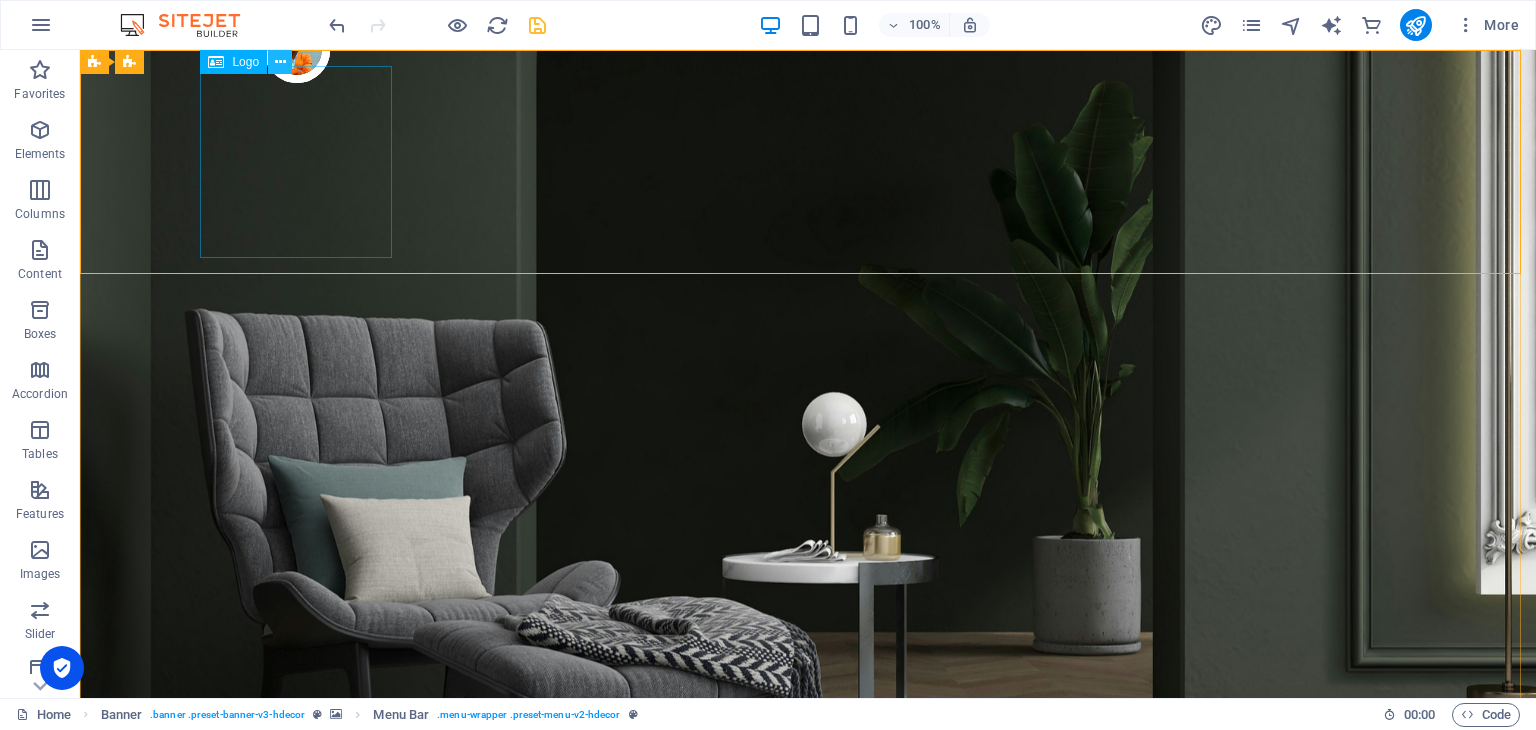 click at bounding box center (280, 62) 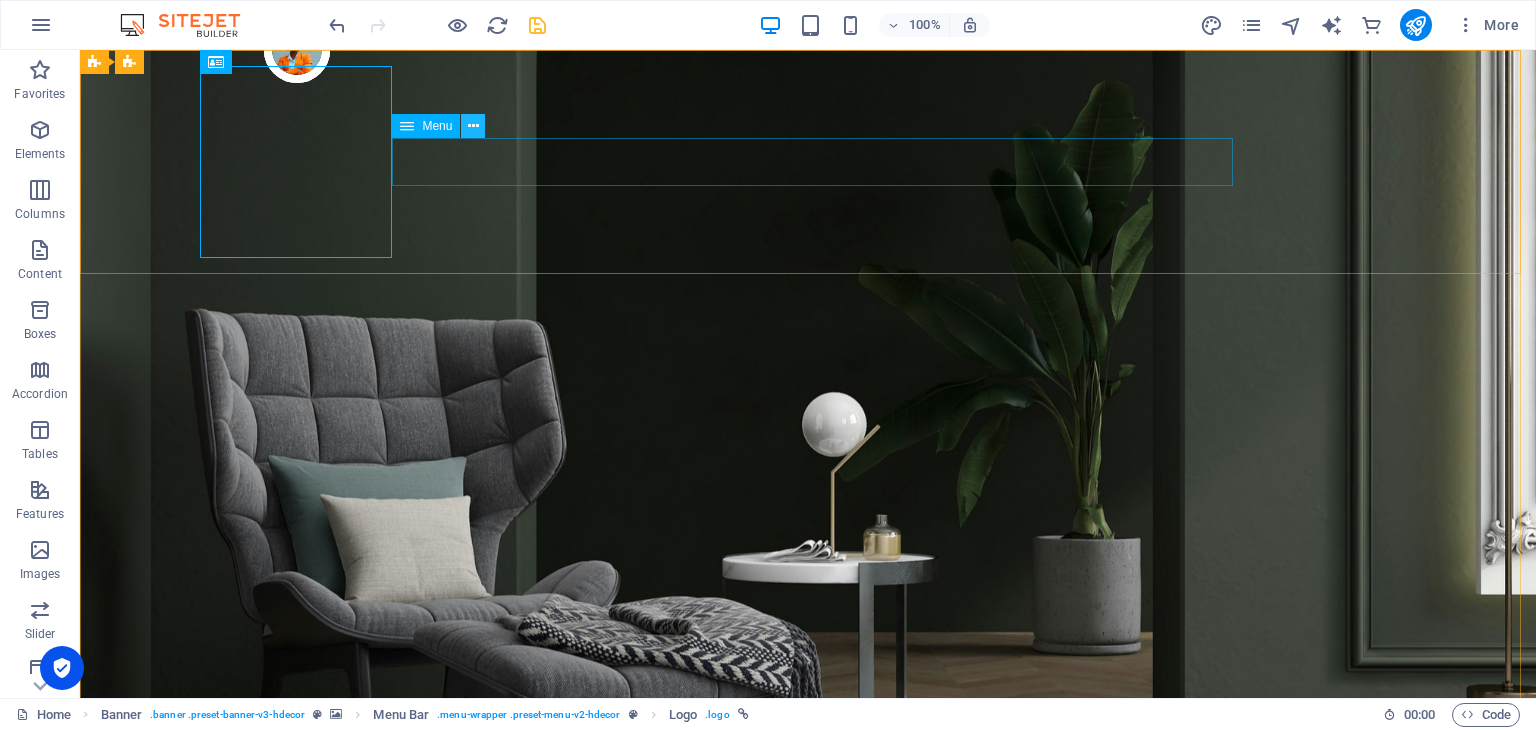 click at bounding box center [473, 126] 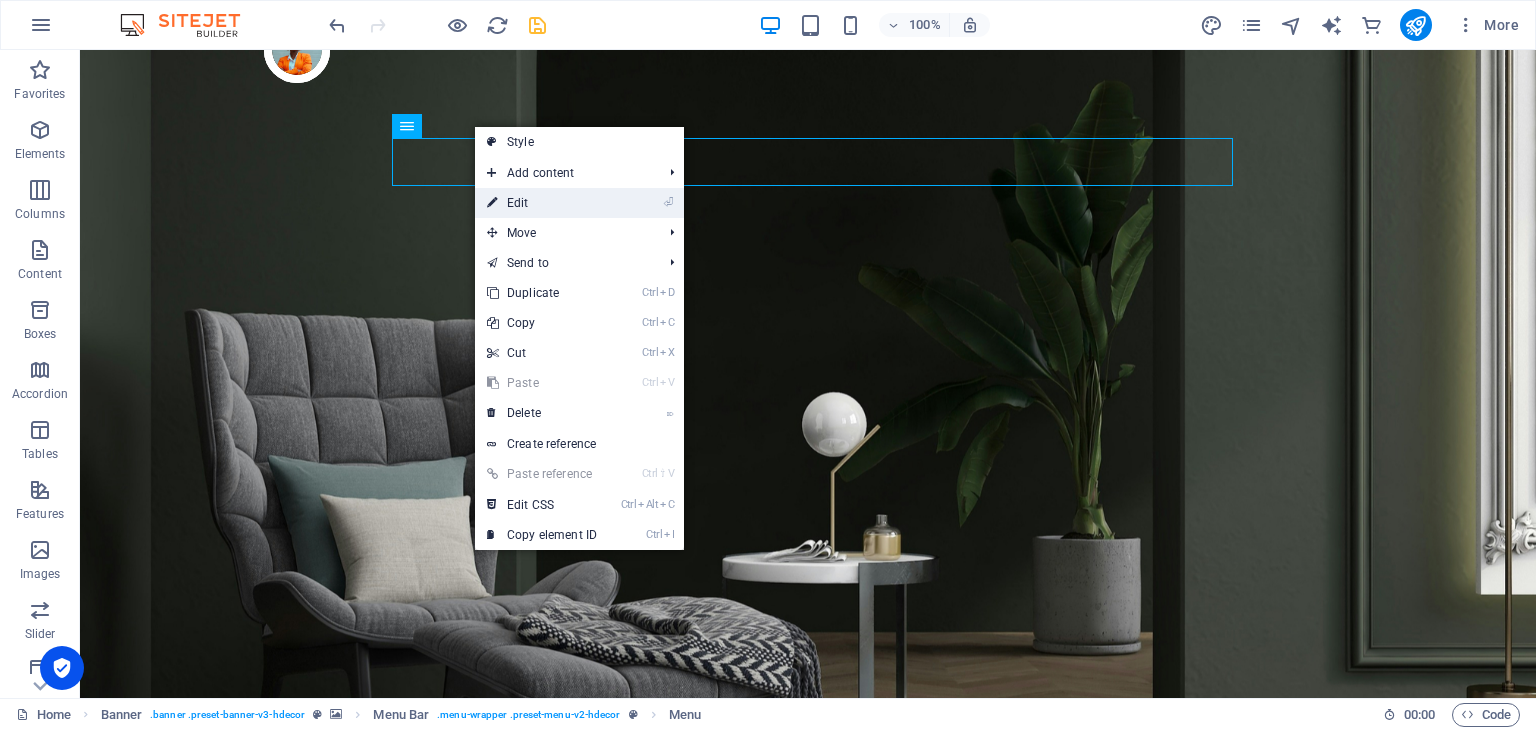 click on "⏎  Edit" at bounding box center (542, 203) 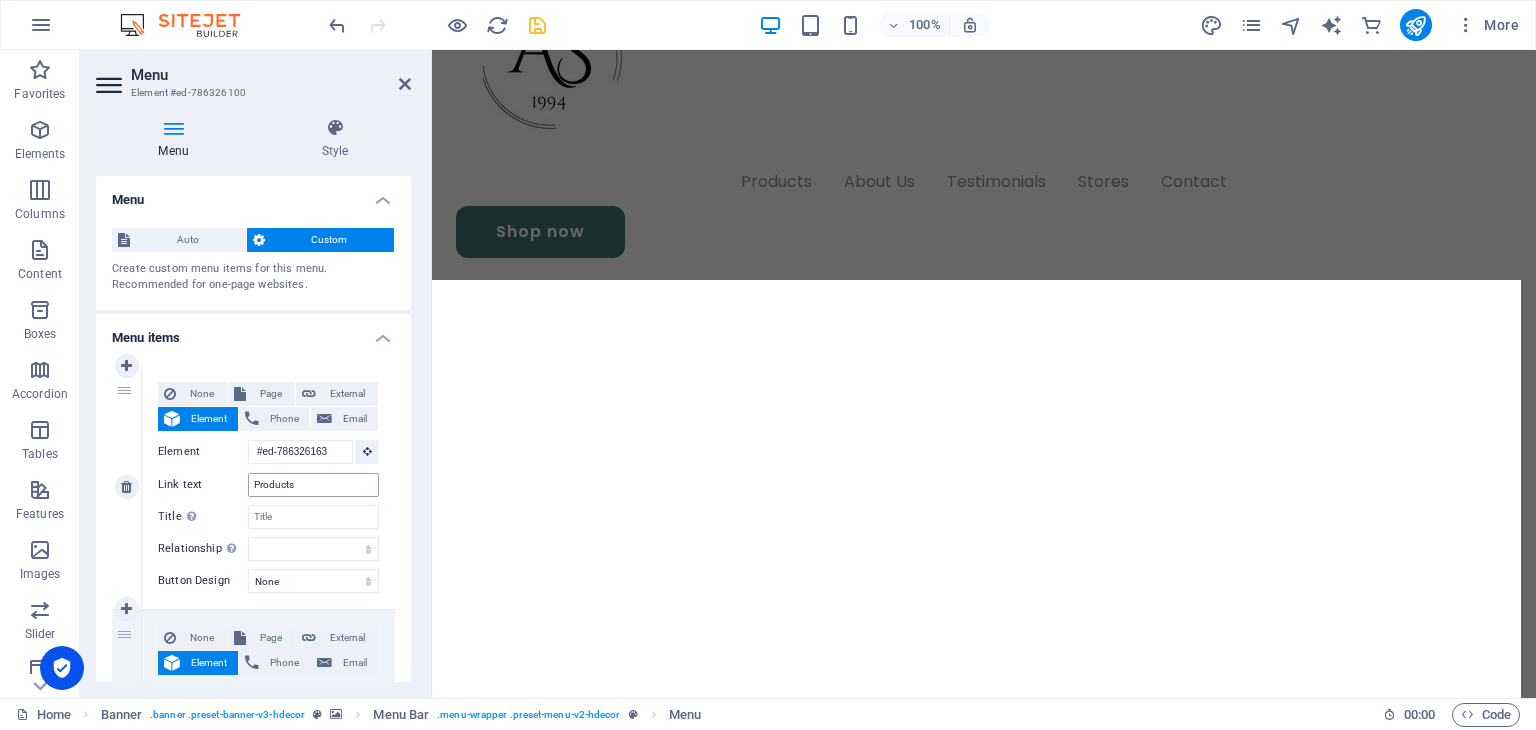 scroll, scrollTop: 0, scrollLeft: 0, axis: both 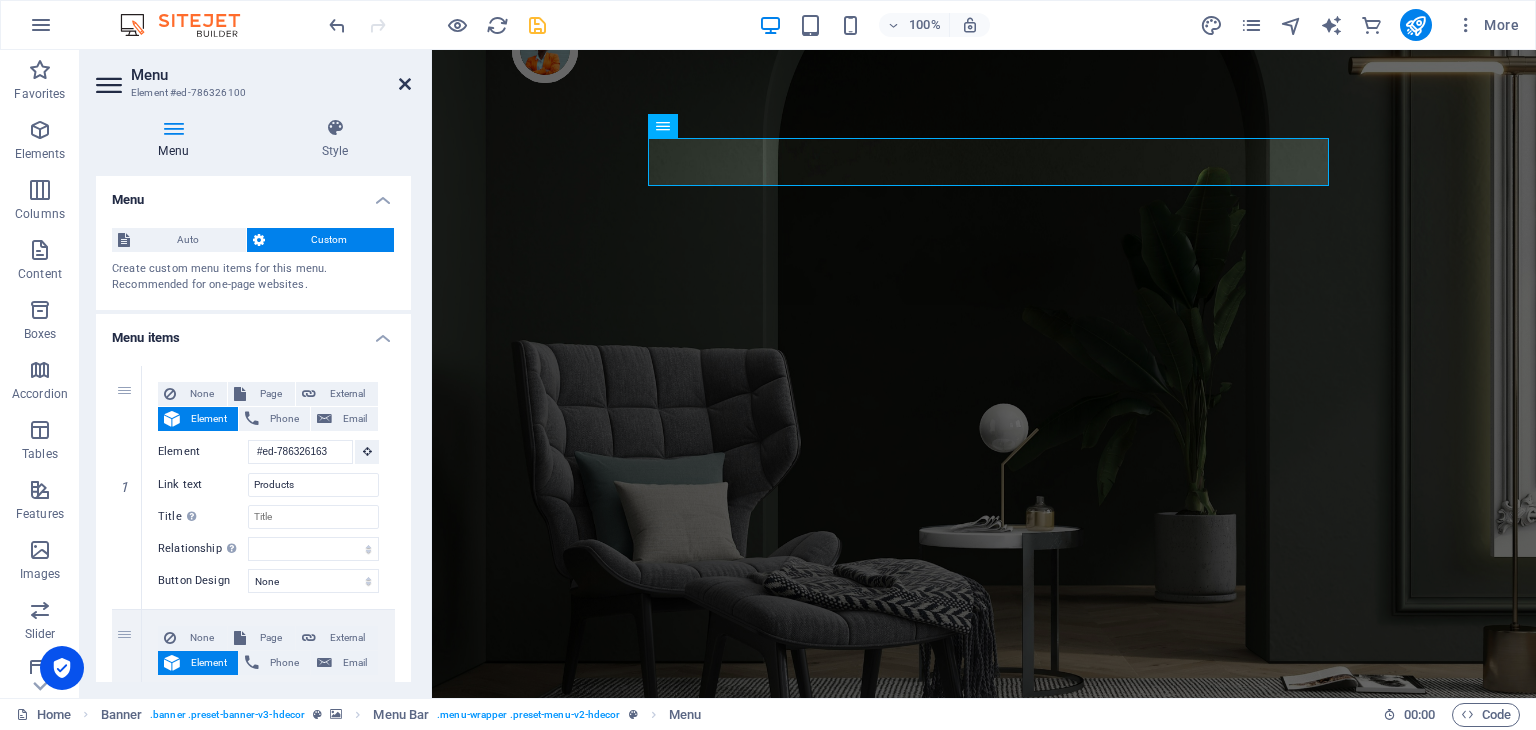 click at bounding box center [405, 84] 